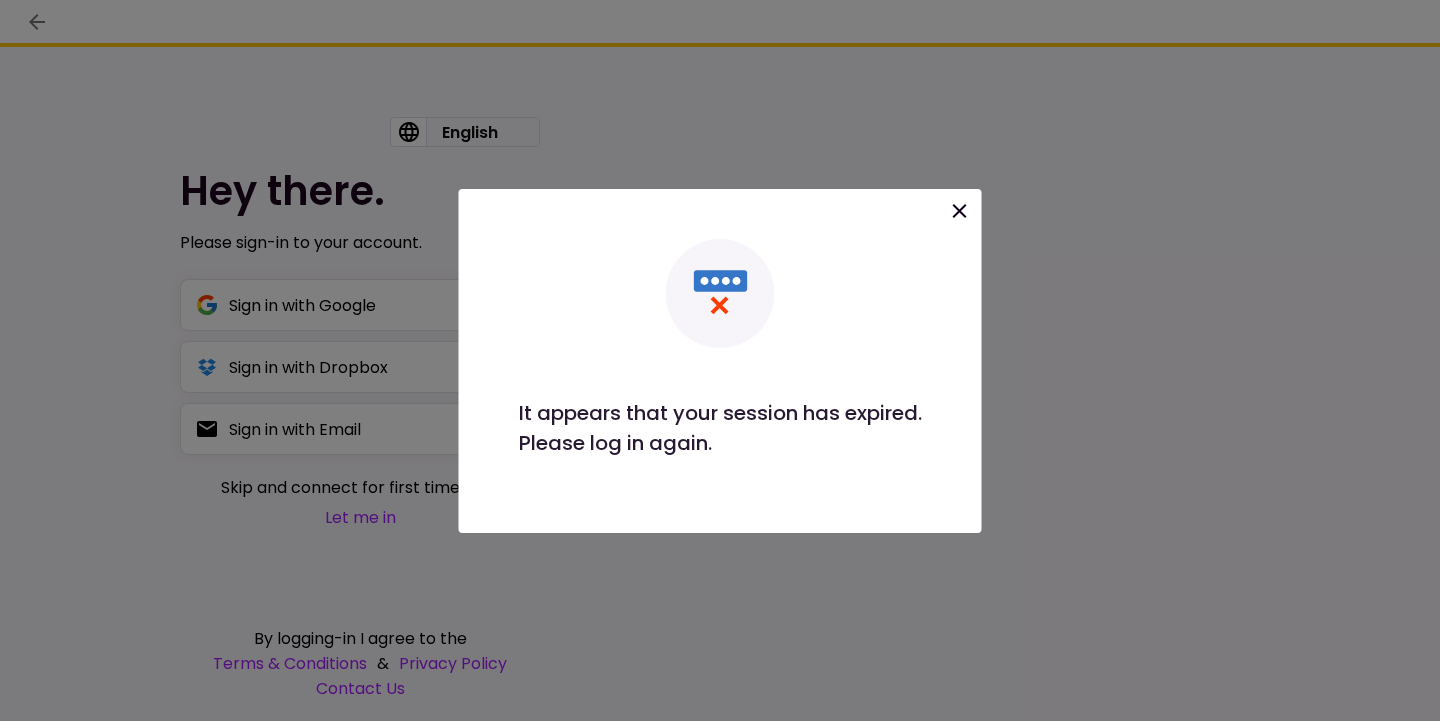 scroll, scrollTop: 0, scrollLeft: 0, axis: both 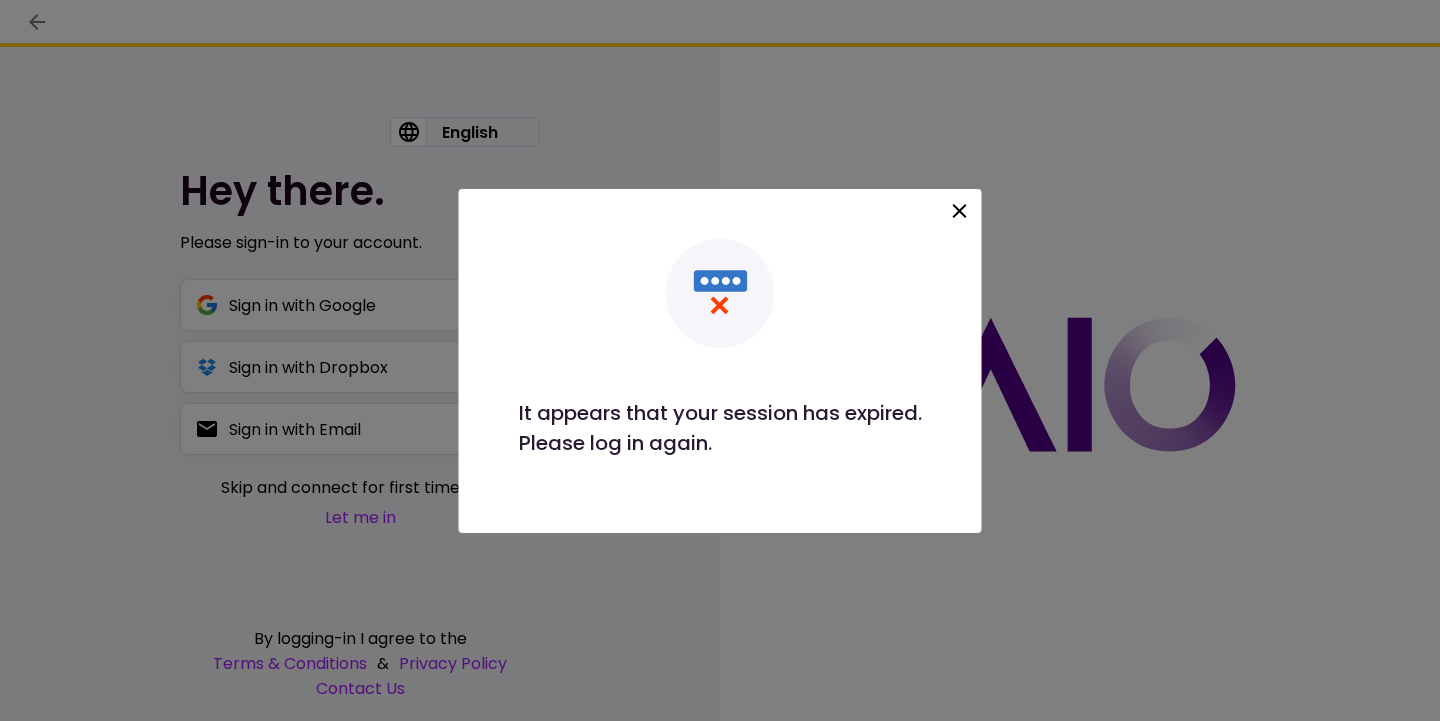 click 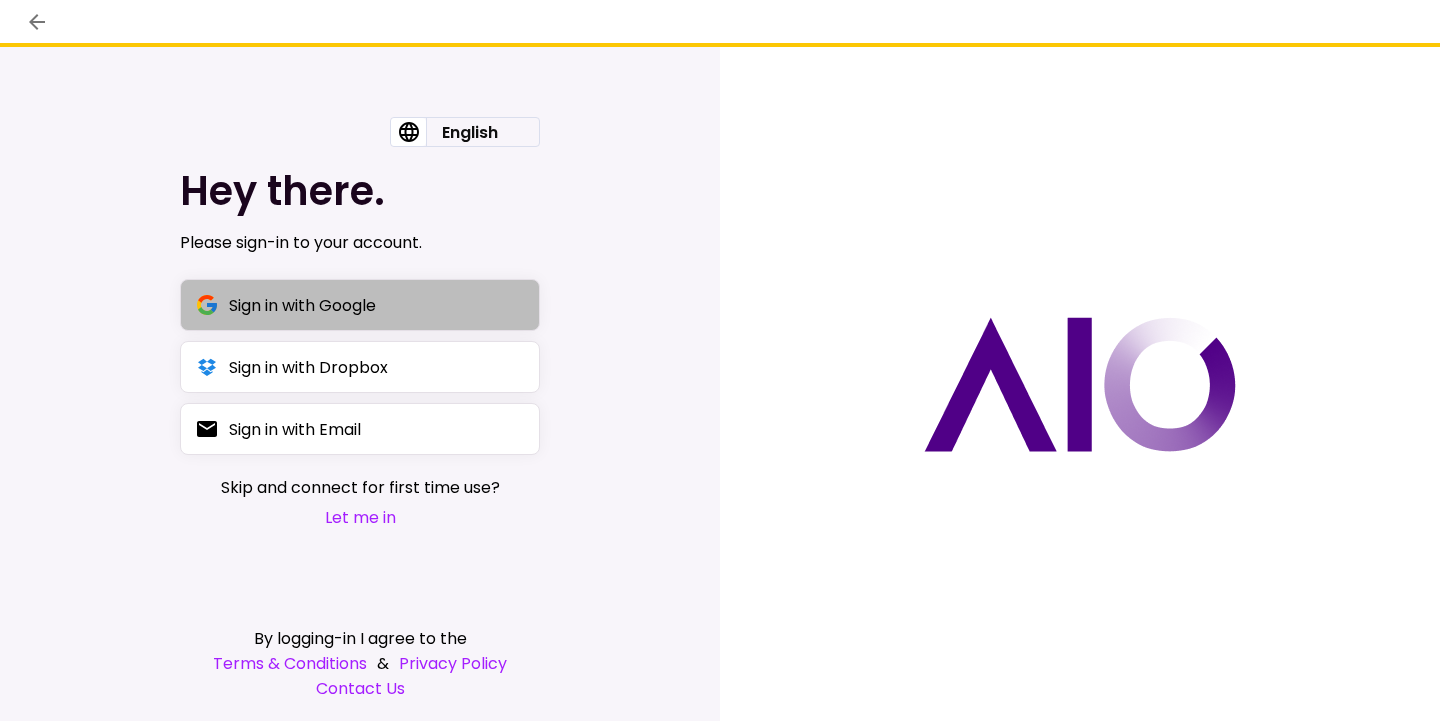 click on "Sign in with Google" at bounding box center (360, 305) 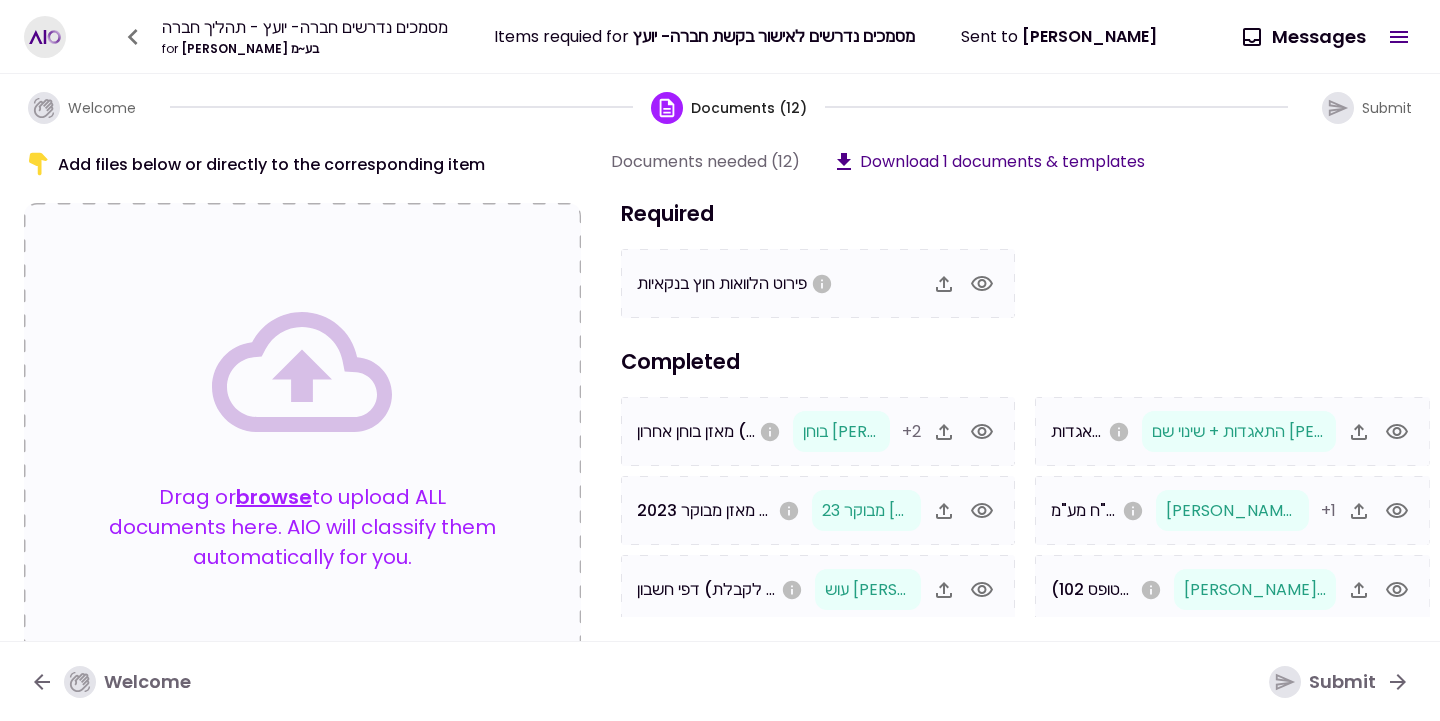 click 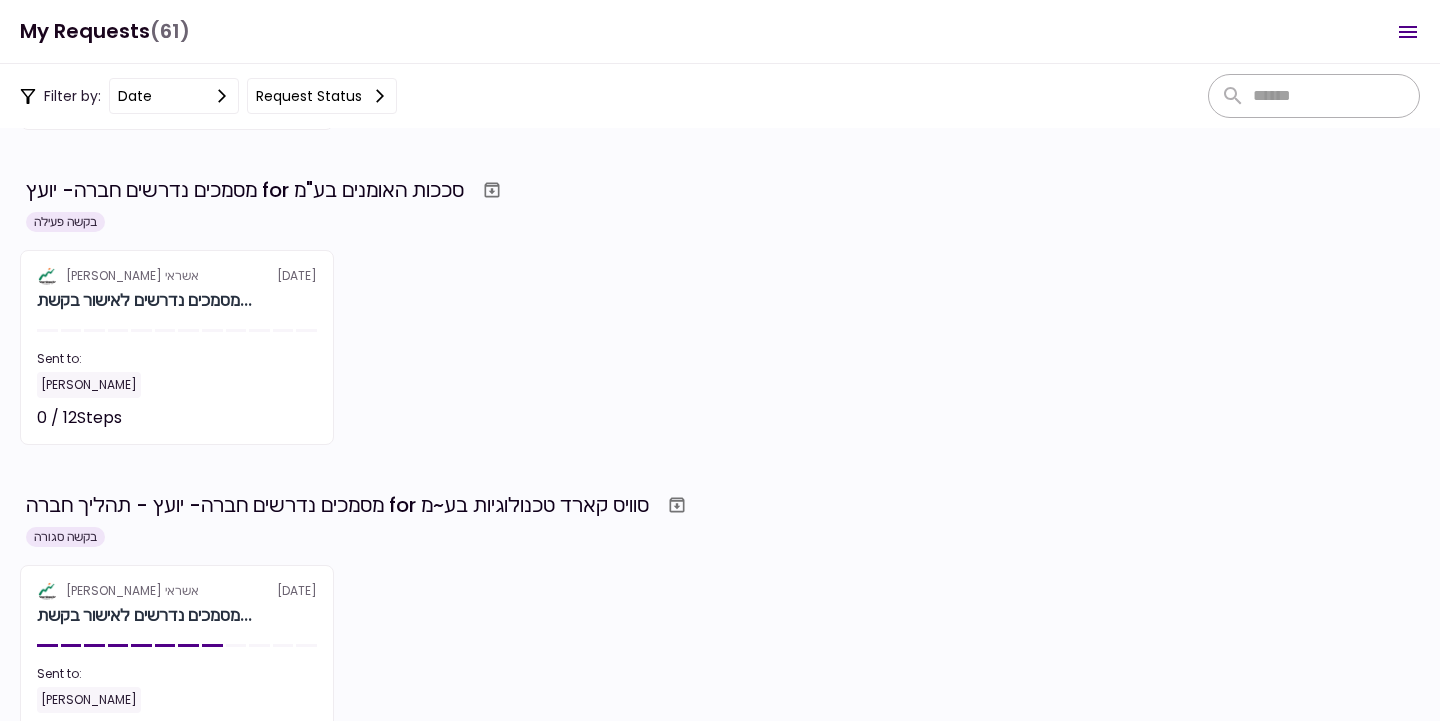 scroll, scrollTop: 2607, scrollLeft: 0, axis: vertical 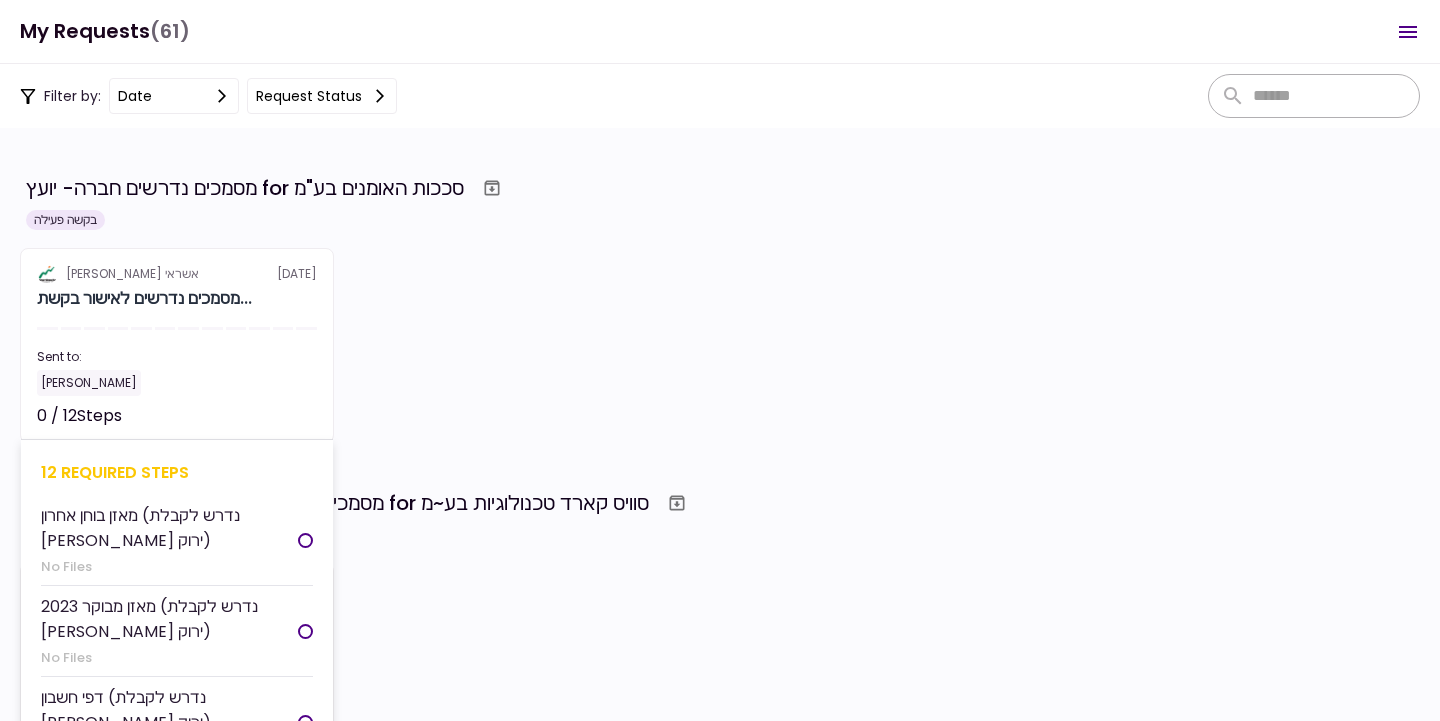 click on "אלטשולר שחם אשראי 26 May מסמכים נדרשים לאישור בקשת... Sent to: אסתי קבסה 0 / 12  Steps Not started 12   required steps מאזן בוחן אחרון (נדרש לקבלת אור ירוק) No Files מאזן מבוקר 2023 (נדרש לקבלת אור ירוק) No Files דפי חשבון (נדרש לקבלת אור ירוק) No Files ריכוז יתרות No Files פירוט הלוואות בנקאיות No Files פירוט הלוואות חוץ בנקאיות No Files נסח מפורט מרשם החברות No Files תעודת התאגדות No Files דו"ח מע"מ (ESNA) No Files דו"ח ביטוח לאומי עובדים (טופס 102) No Files דוח עושר אישי No Files תעודות זהות של בעלי החברה No Files" at bounding box center [177, 345] 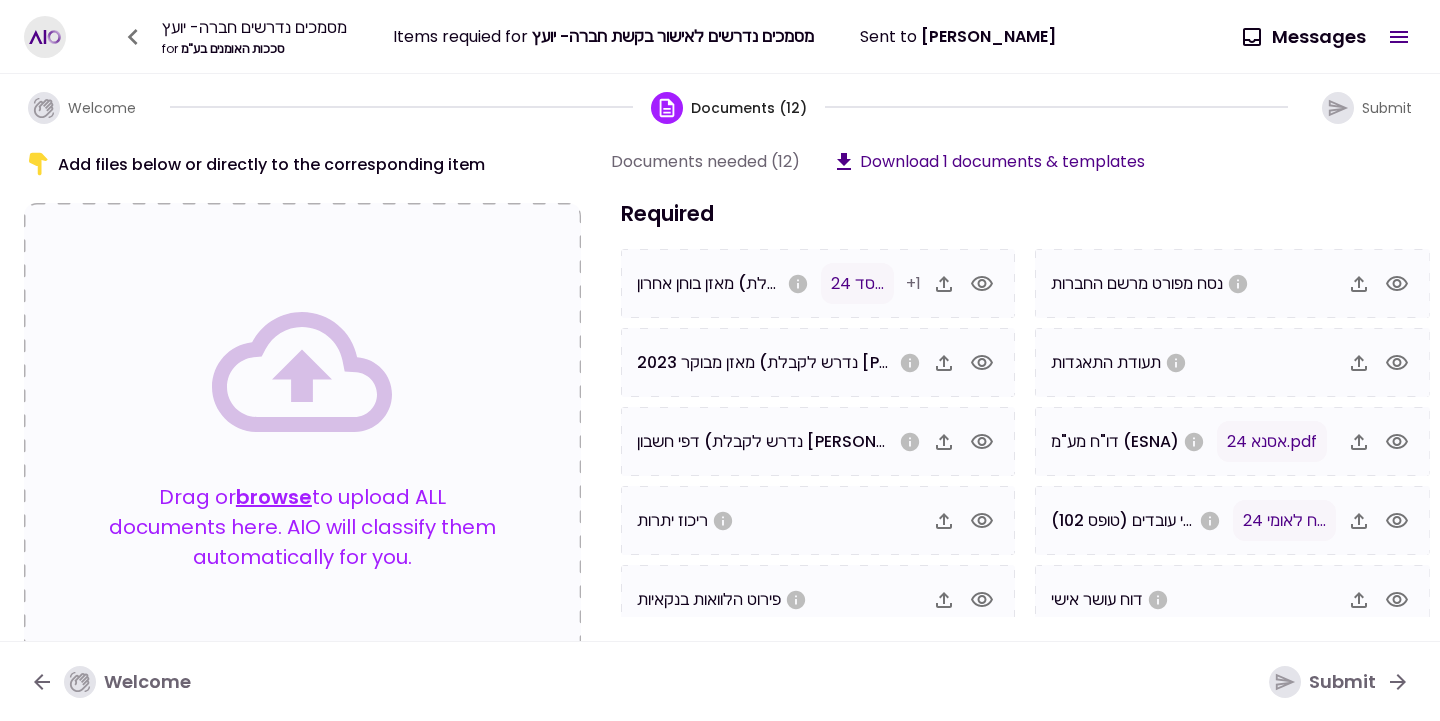 click 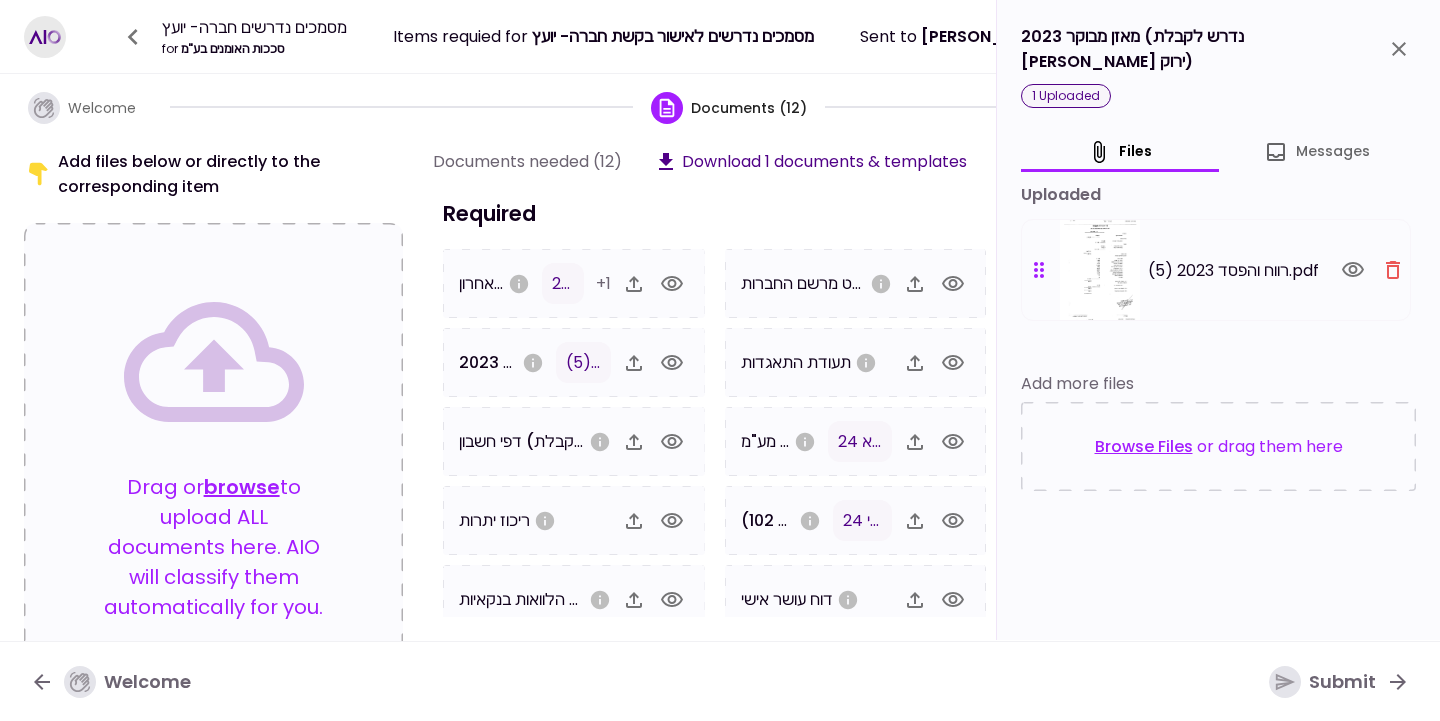 click 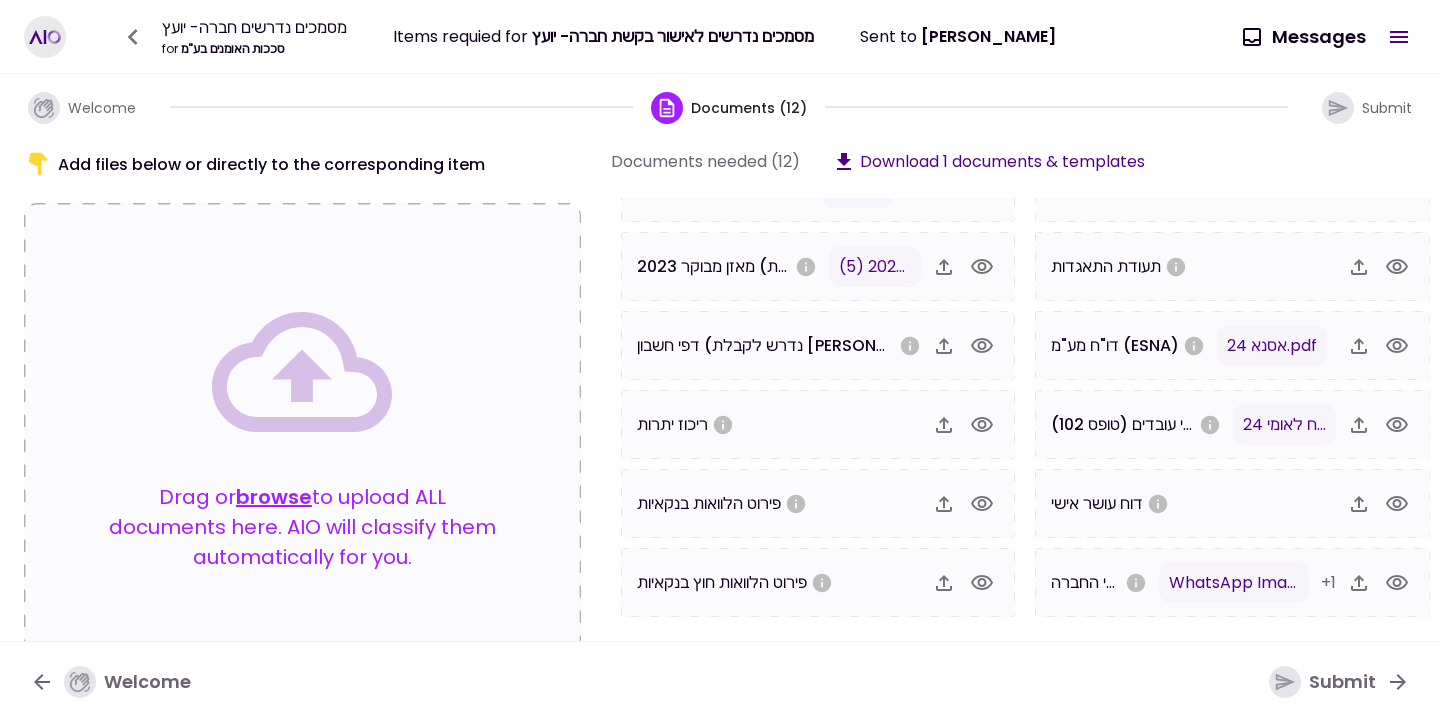 scroll, scrollTop: 96, scrollLeft: 0, axis: vertical 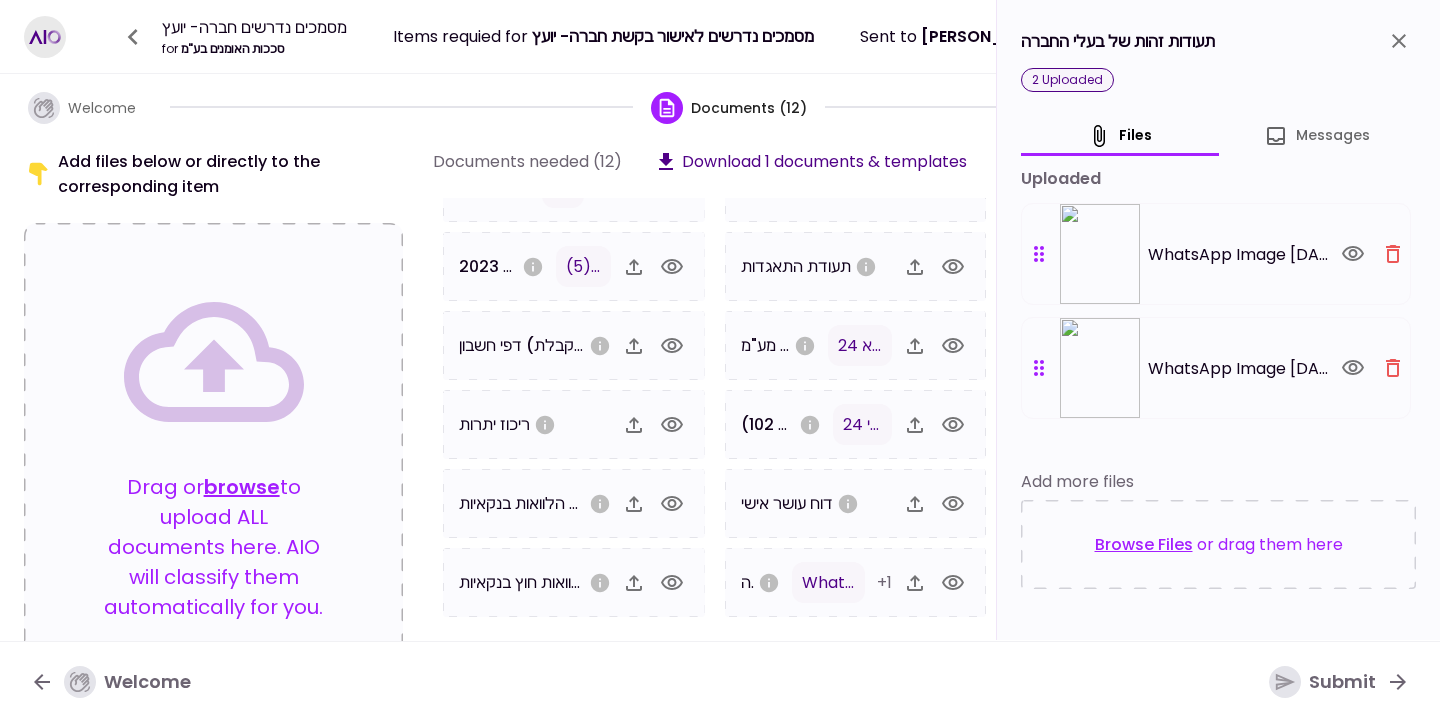 click 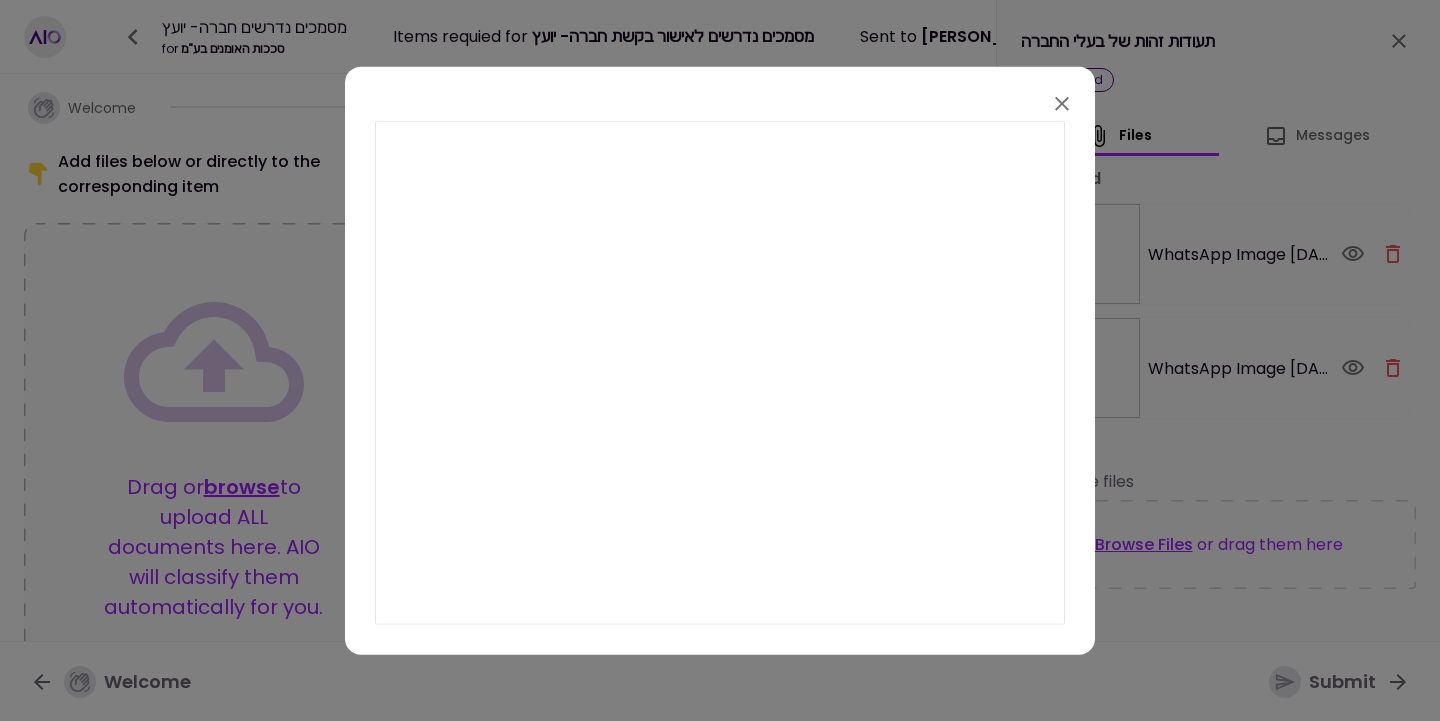 click 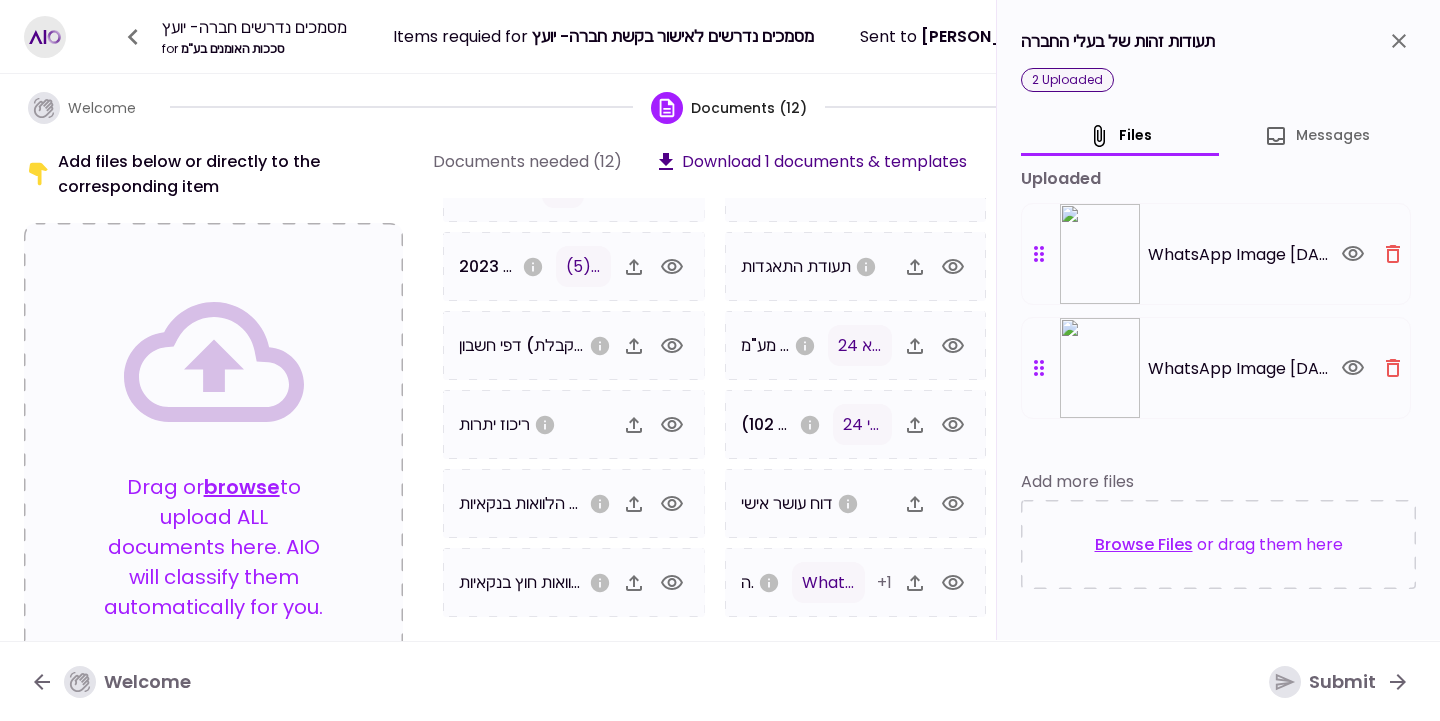 click 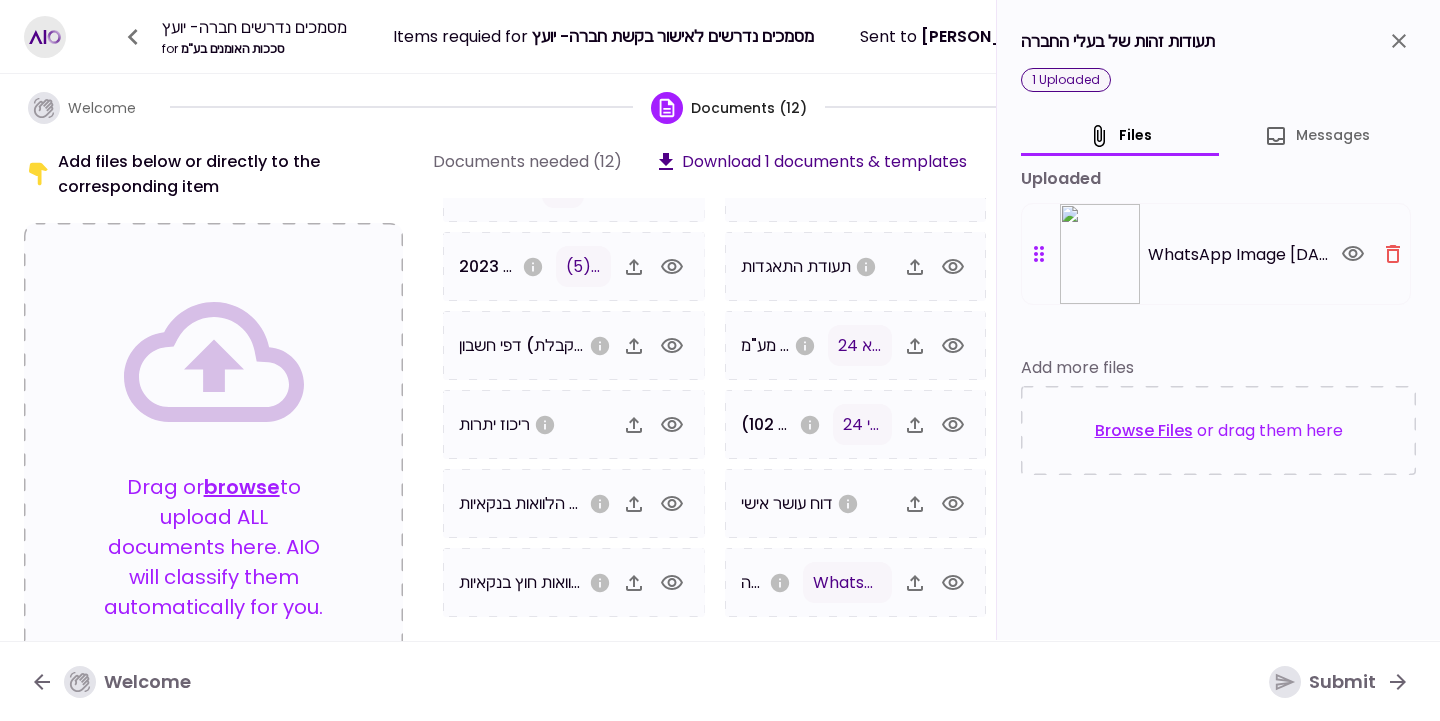 click 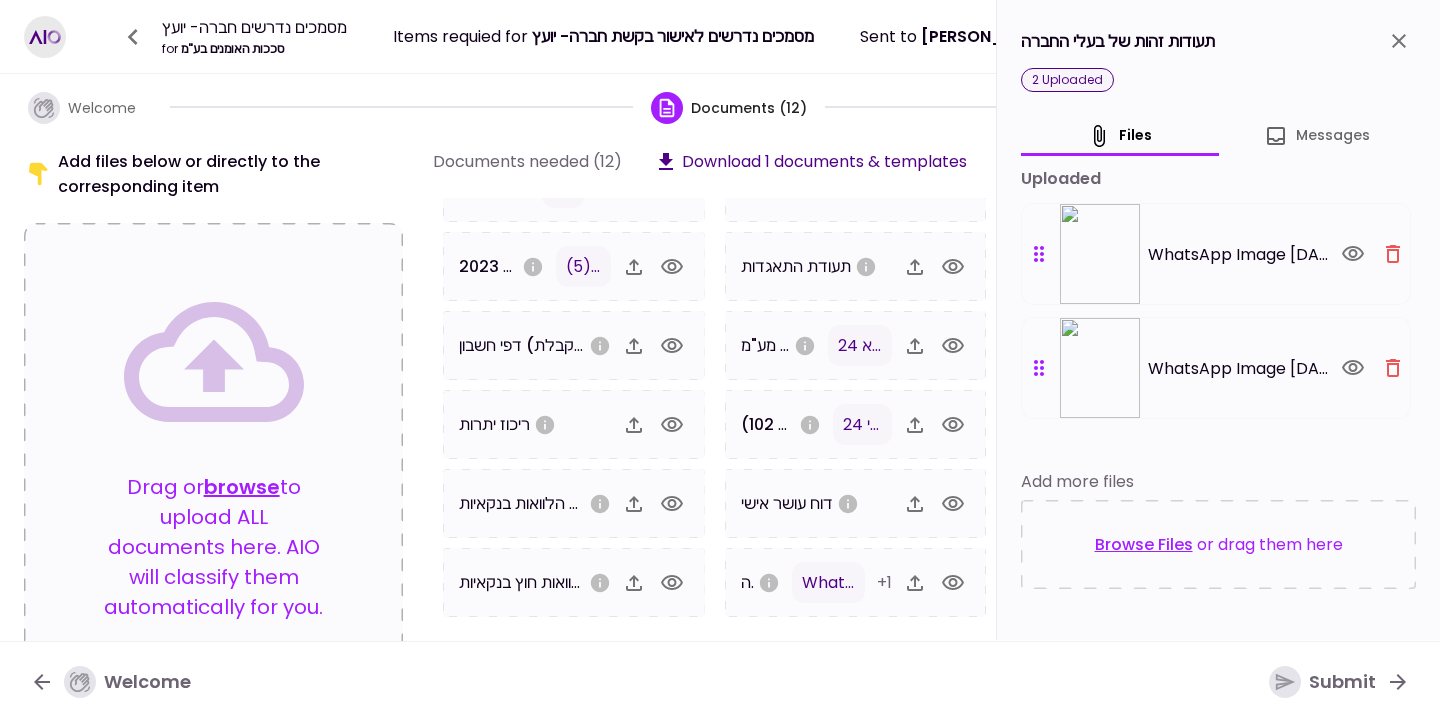 click 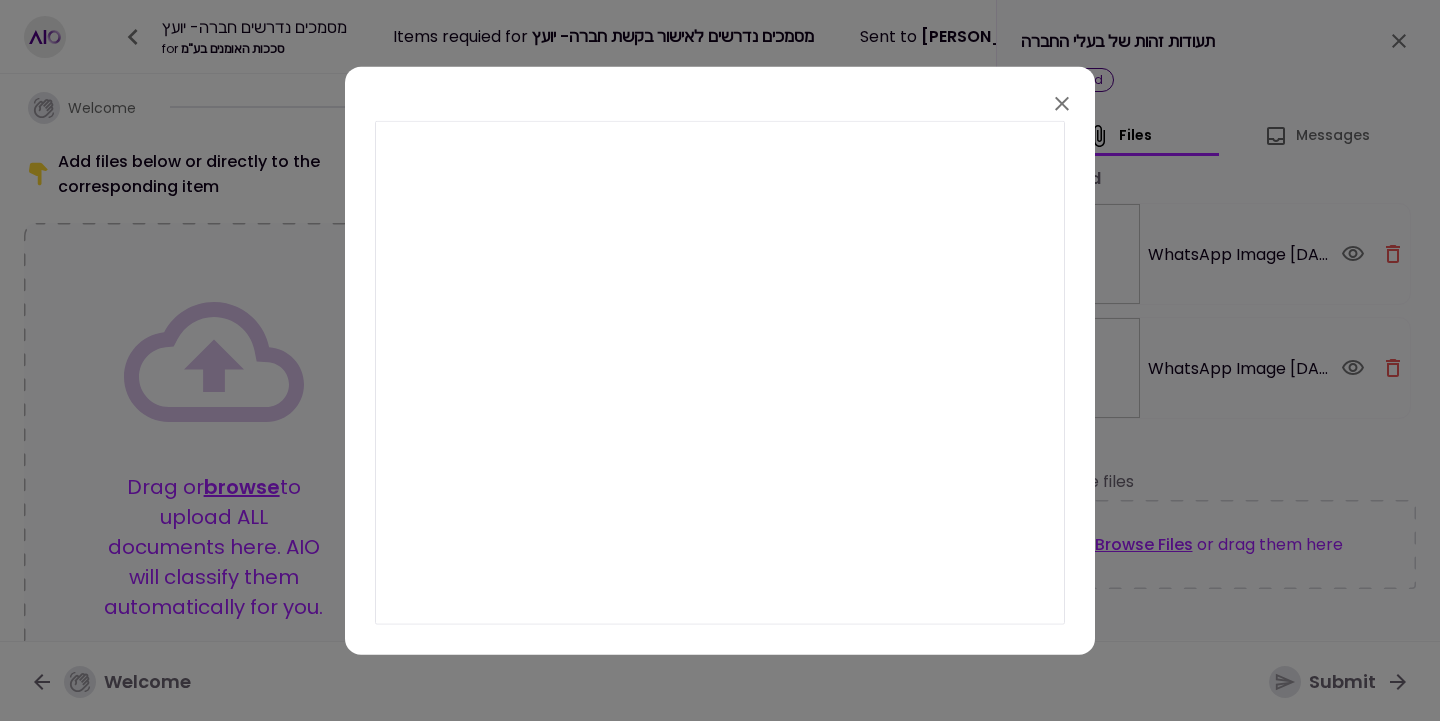 click 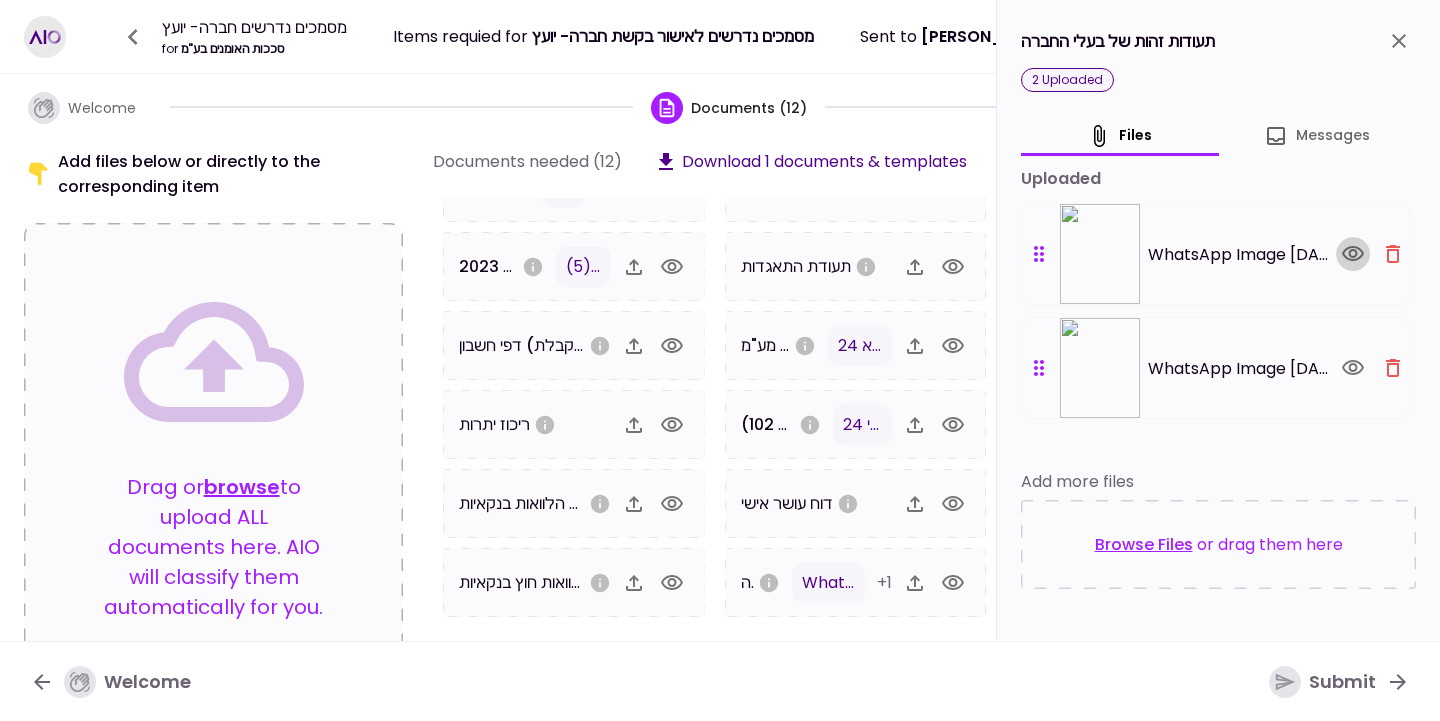 click 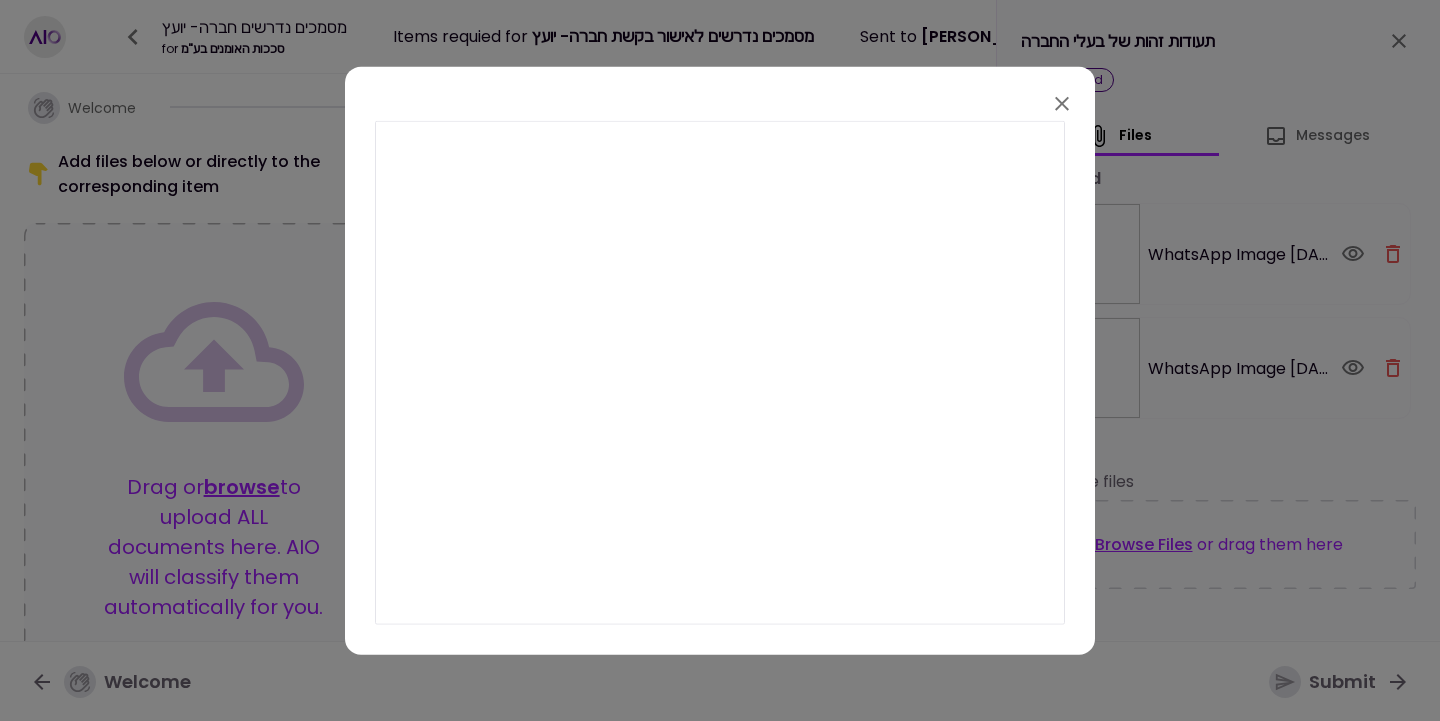 click 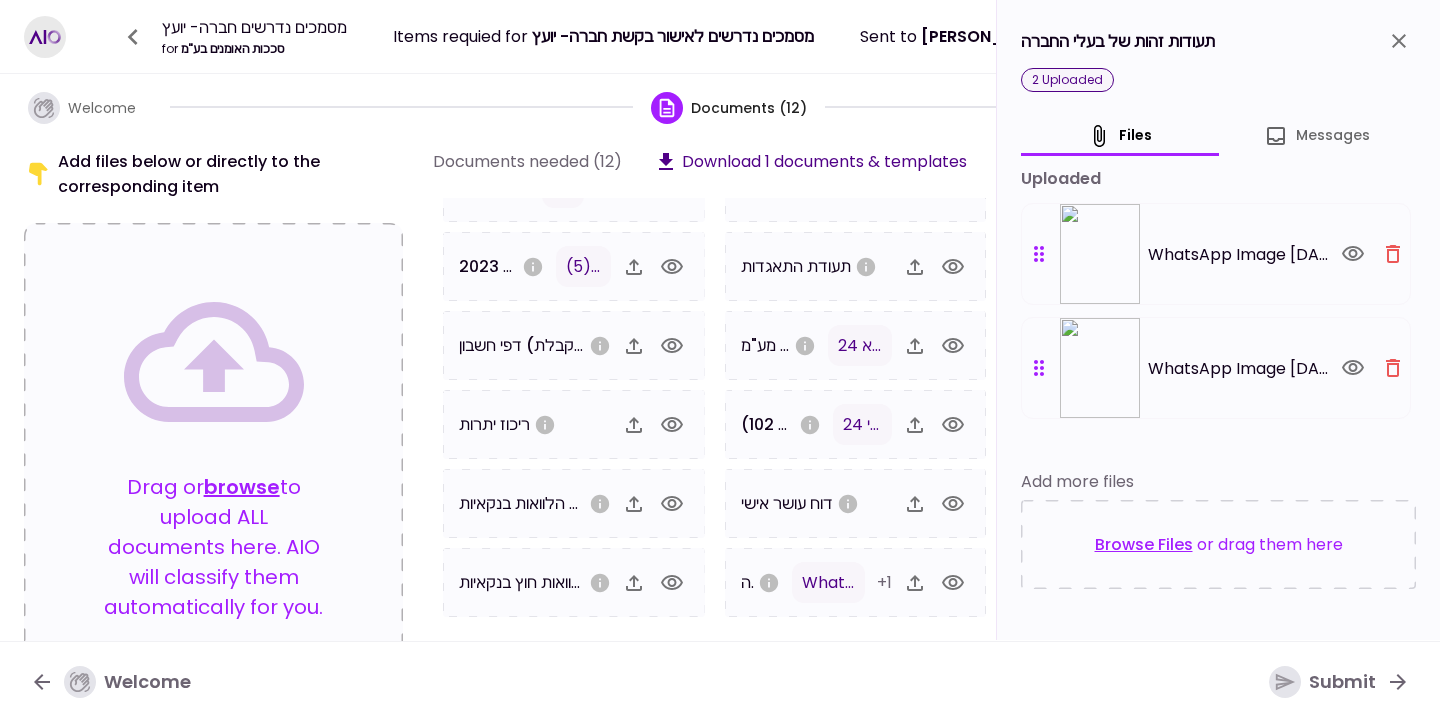 click at bounding box center [1399, 41] 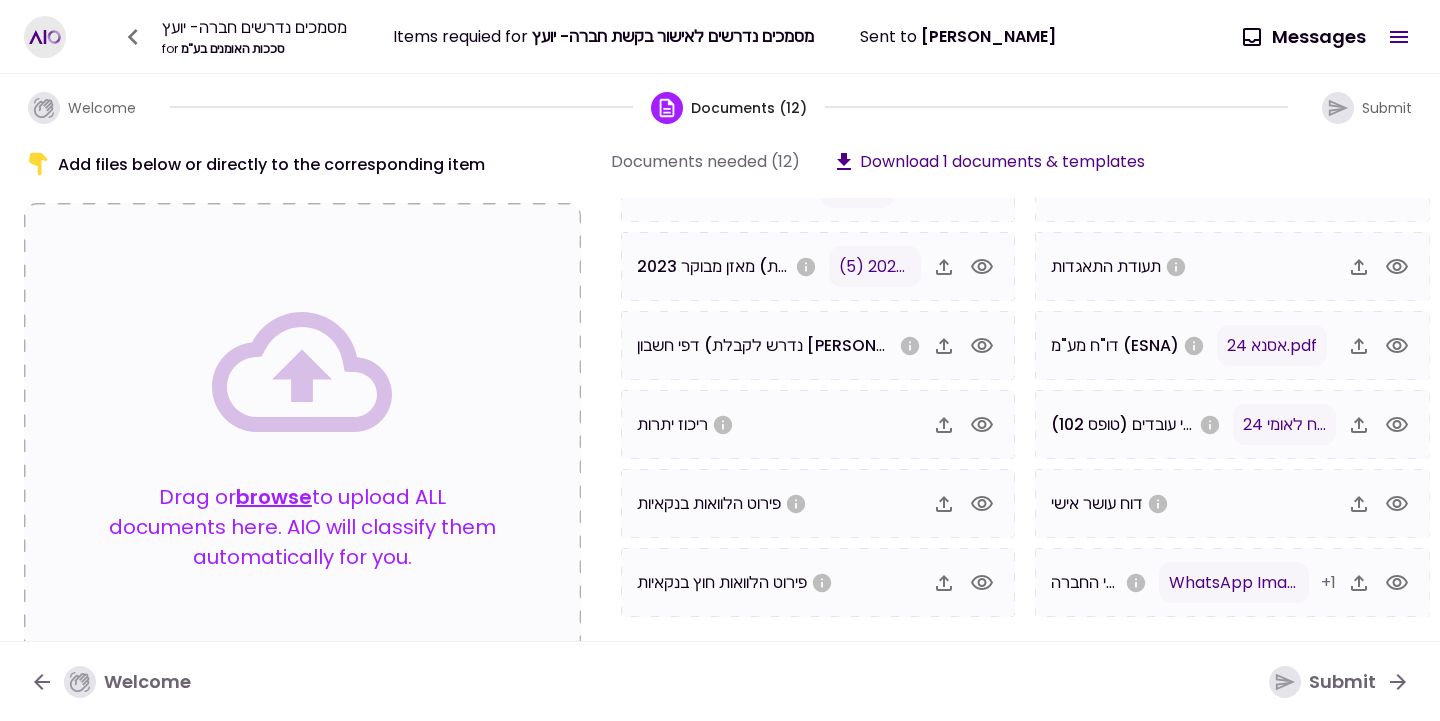 scroll, scrollTop: 96, scrollLeft: 0, axis: vertical 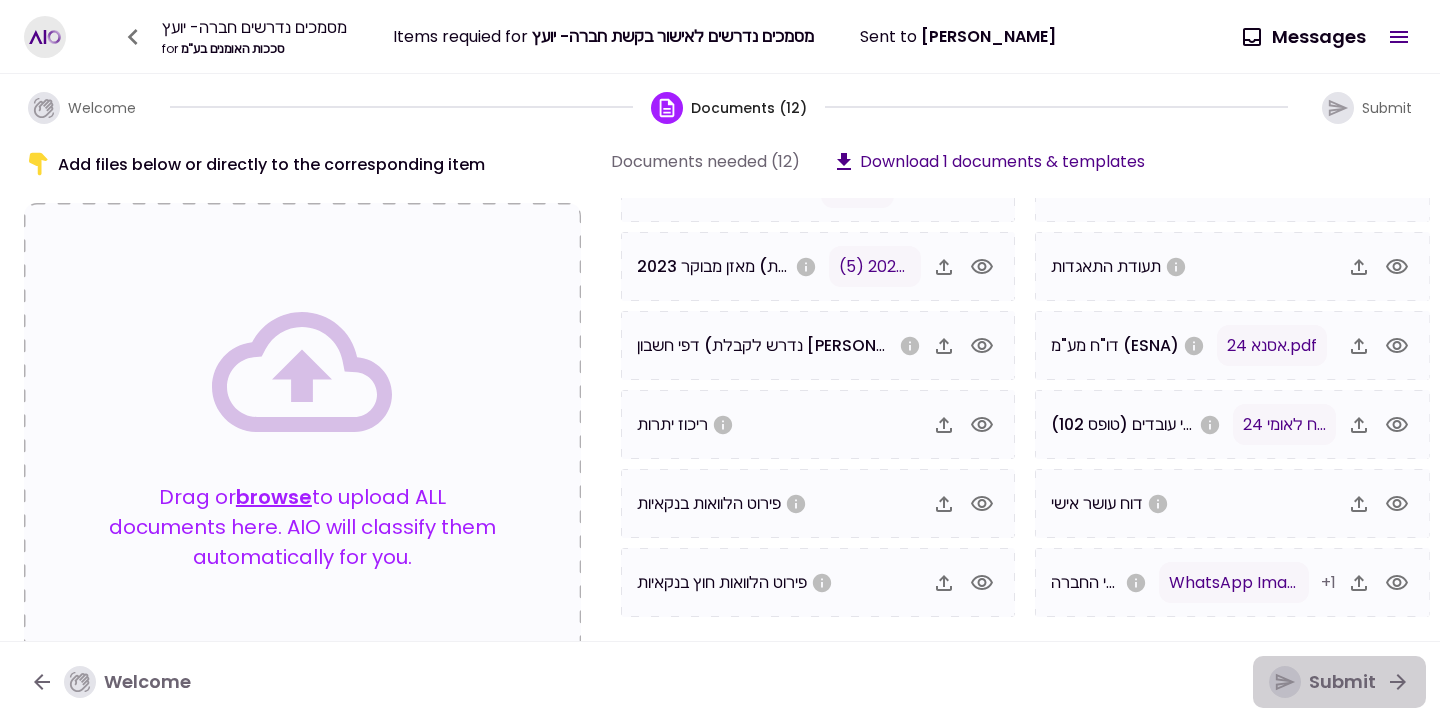 click on "Submit" at bounding box center (1322, 682) 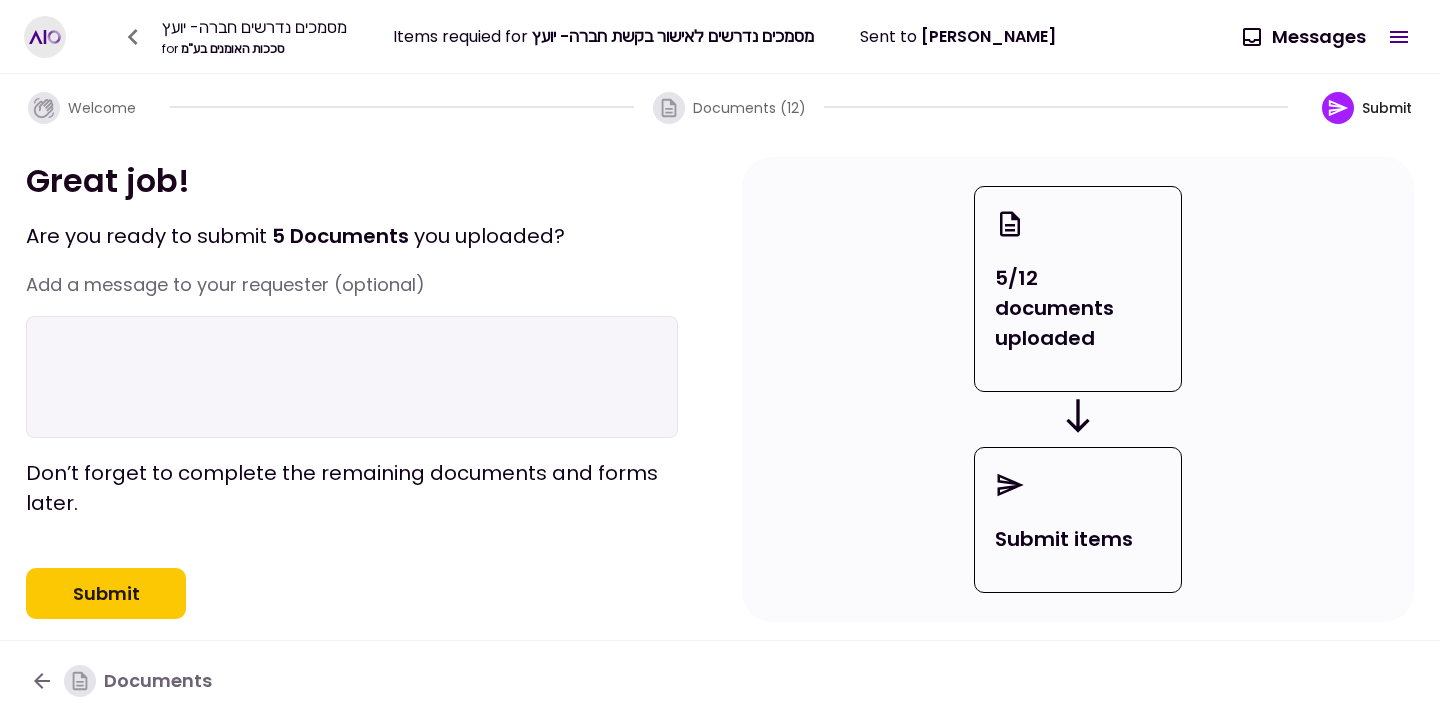 click on "Submit" at bounding box center (106, 594) 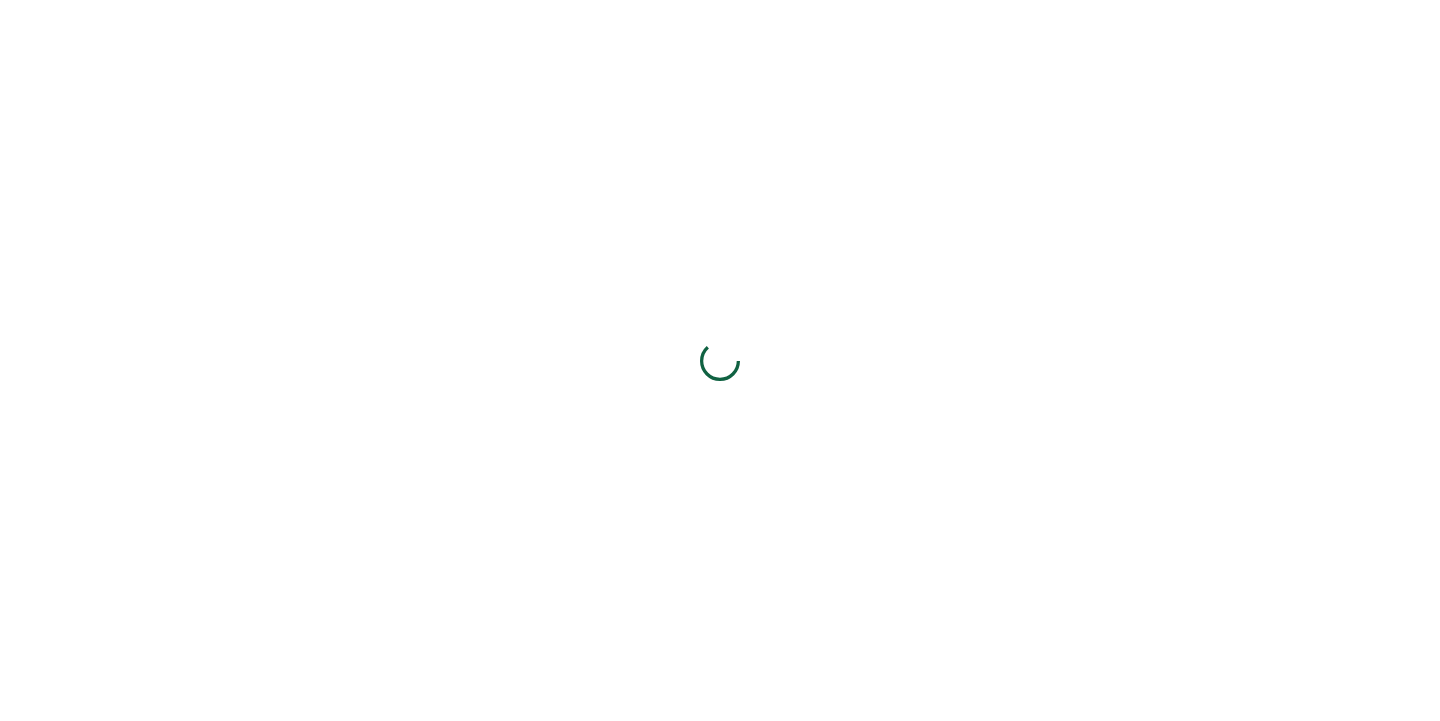 scroll, scrollTop: 0, scrollLeft: 0, axis: both 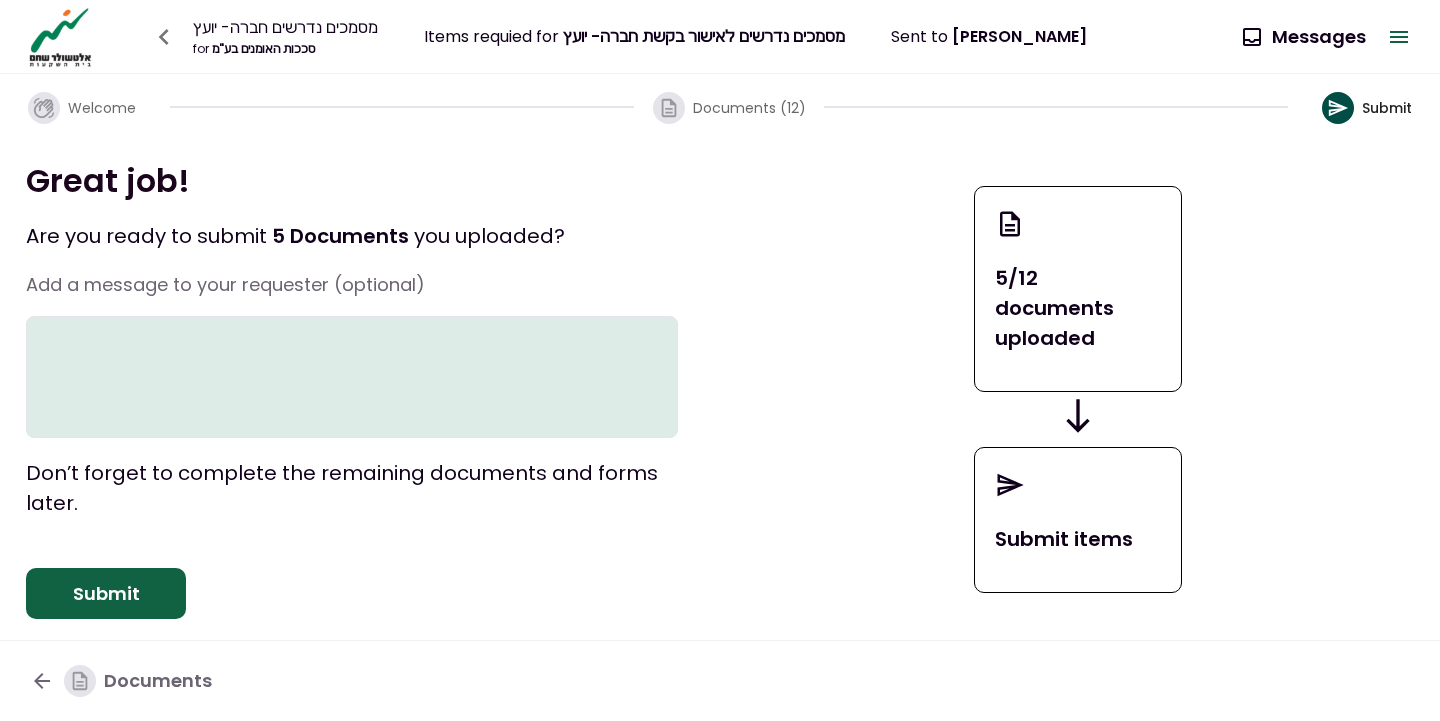 click on "Submit" at bounding box center (106, 594) 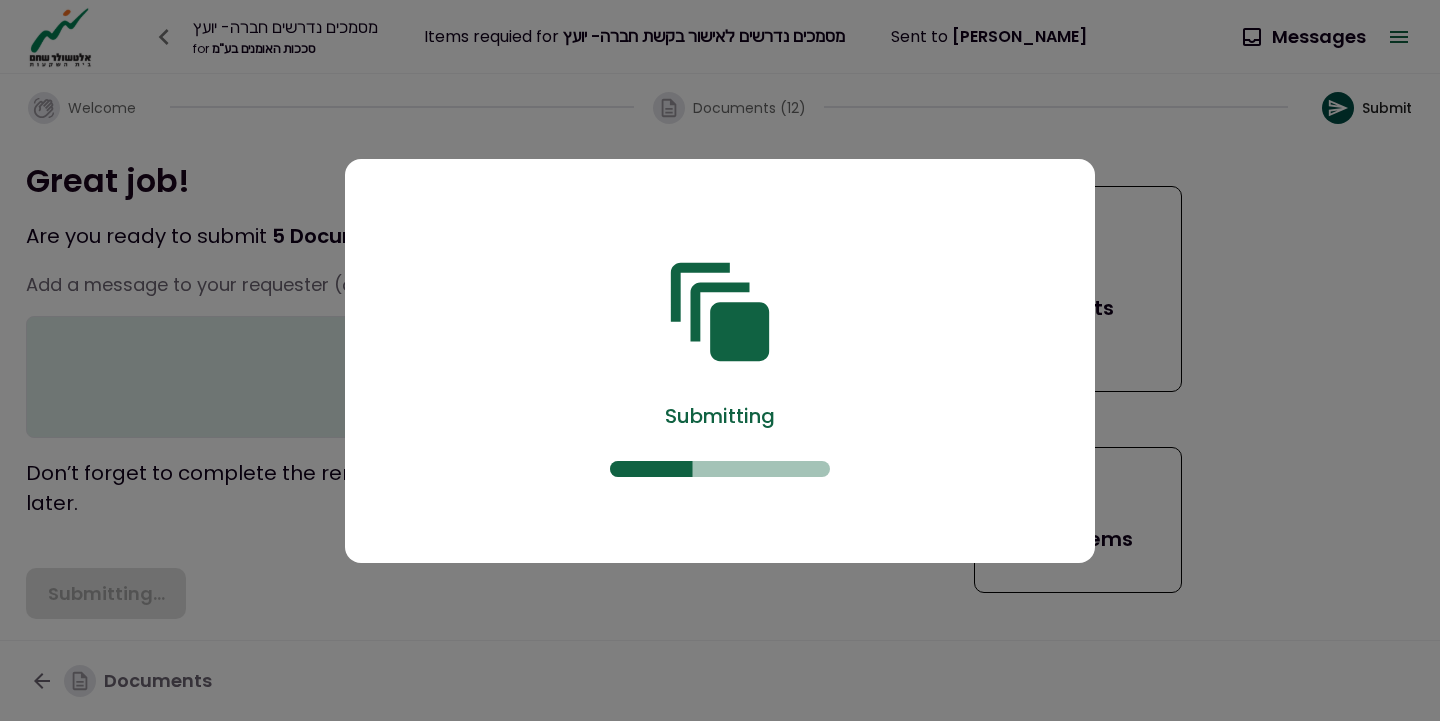 click at bounding box center (720, 360) 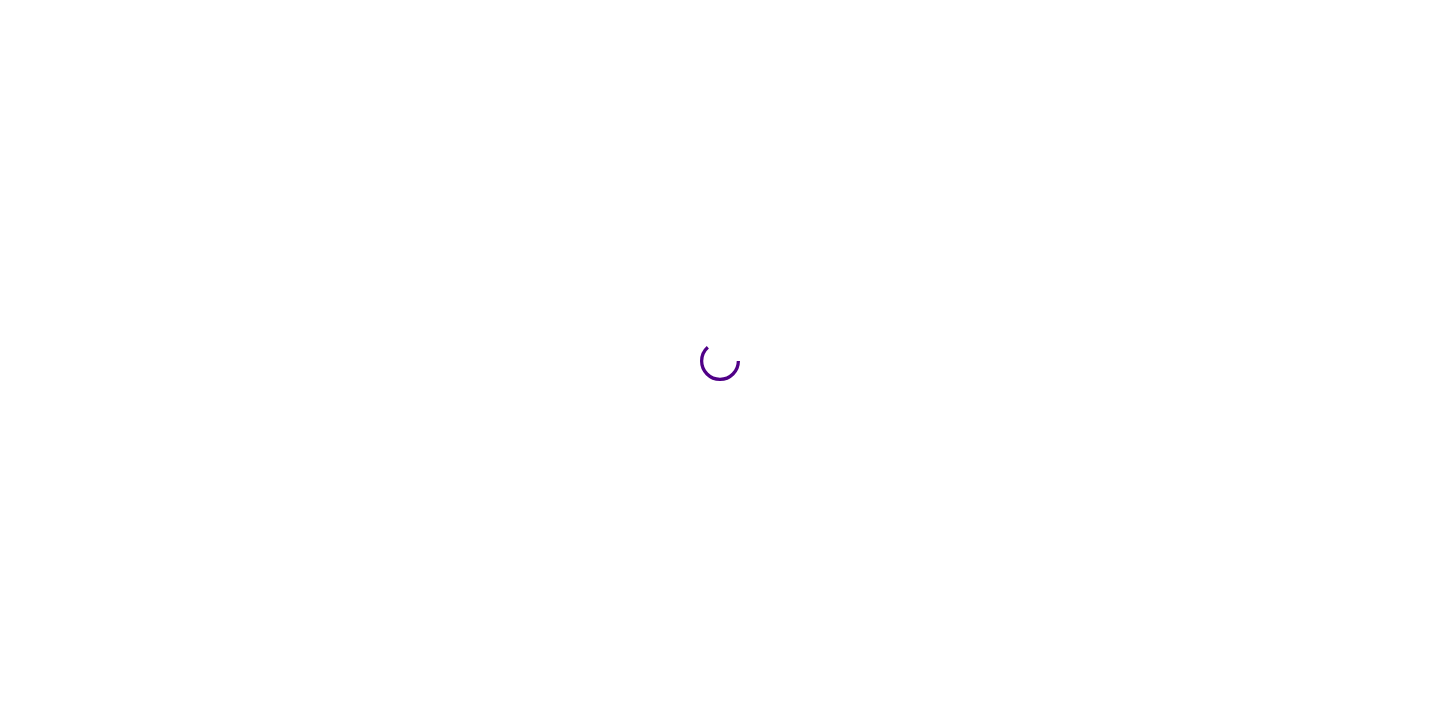 scroll, scrollTop: 0, scrollLeft: 0, axis: both 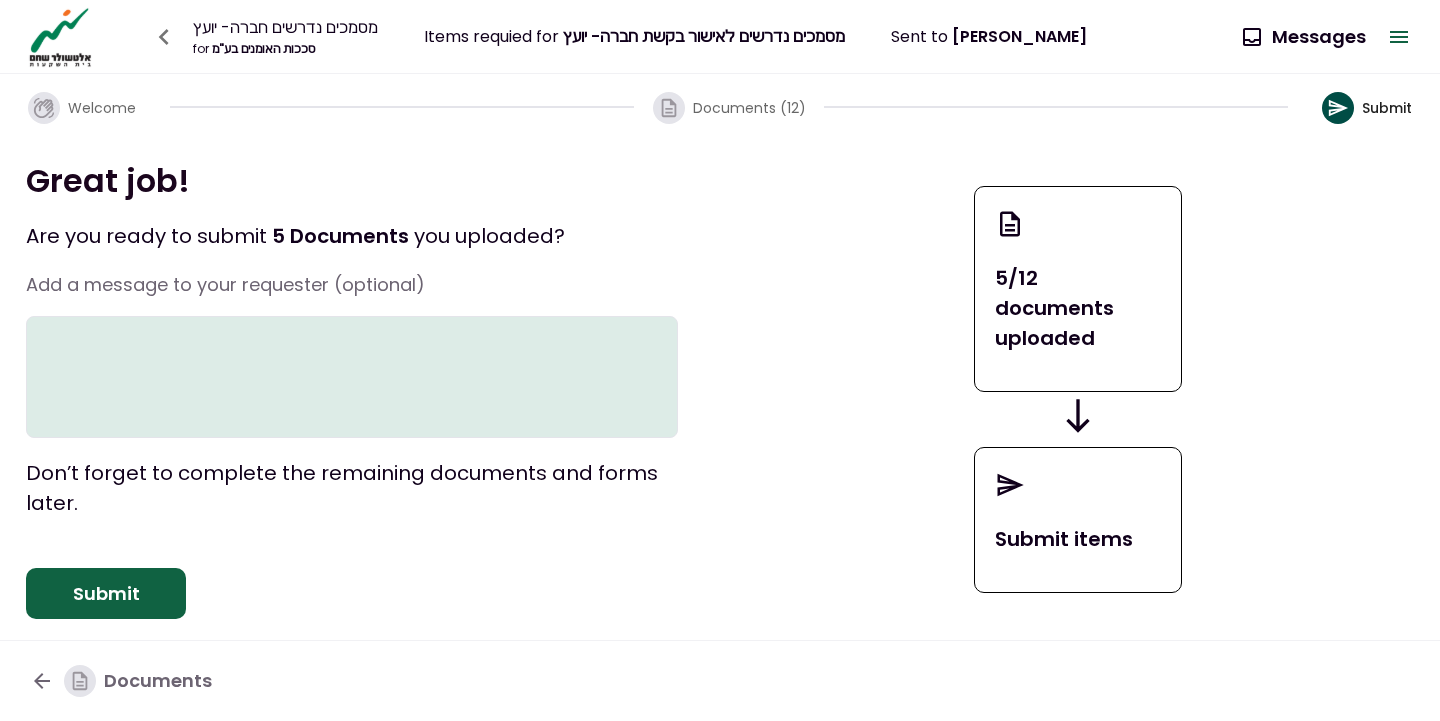 click 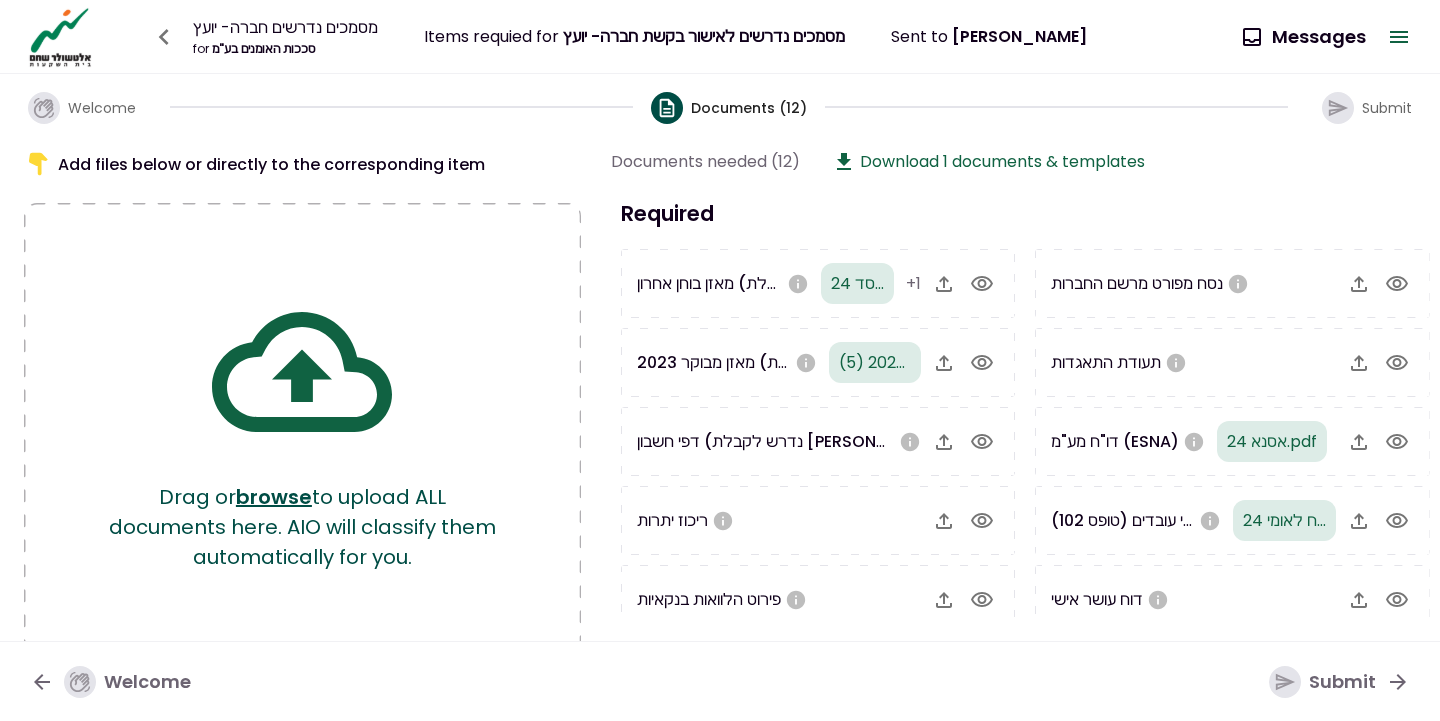 click 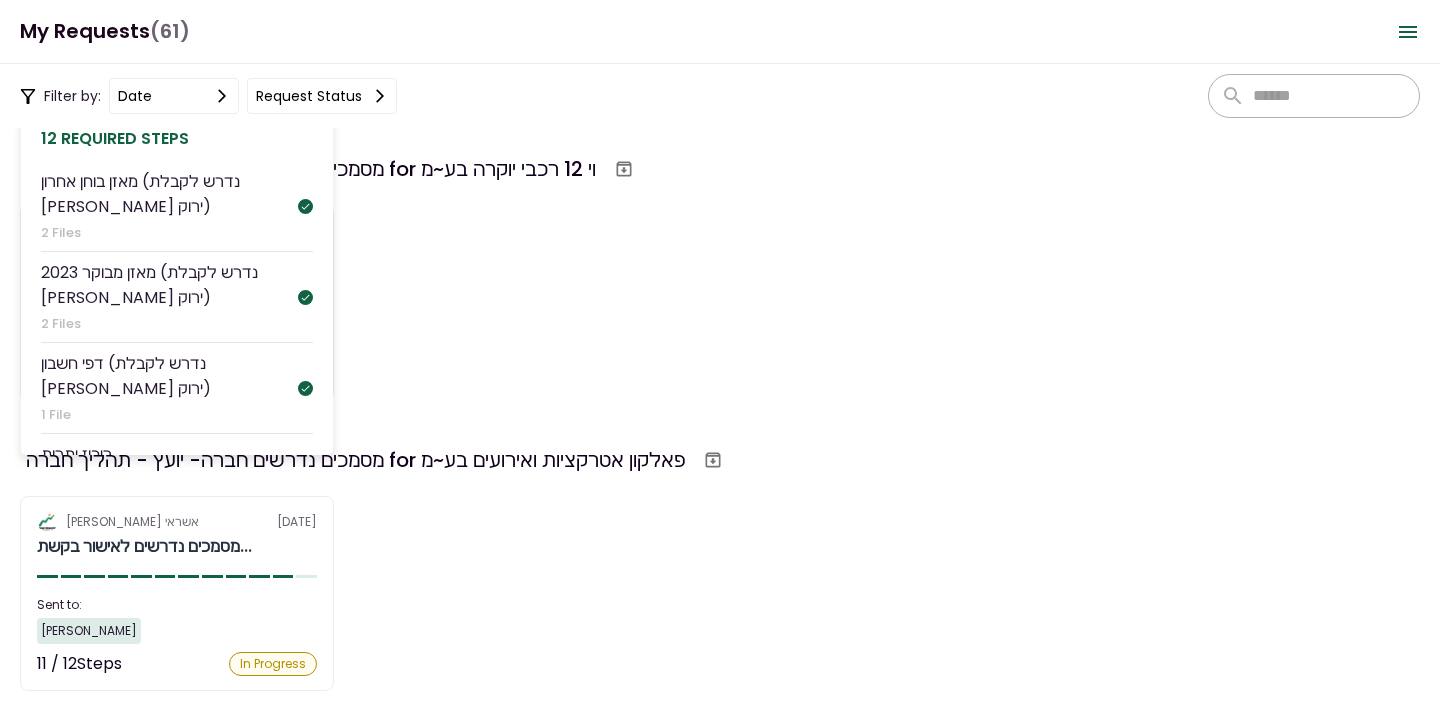 scroll, scrollTop: 1797, scrollLeft: 0, axis: vertical 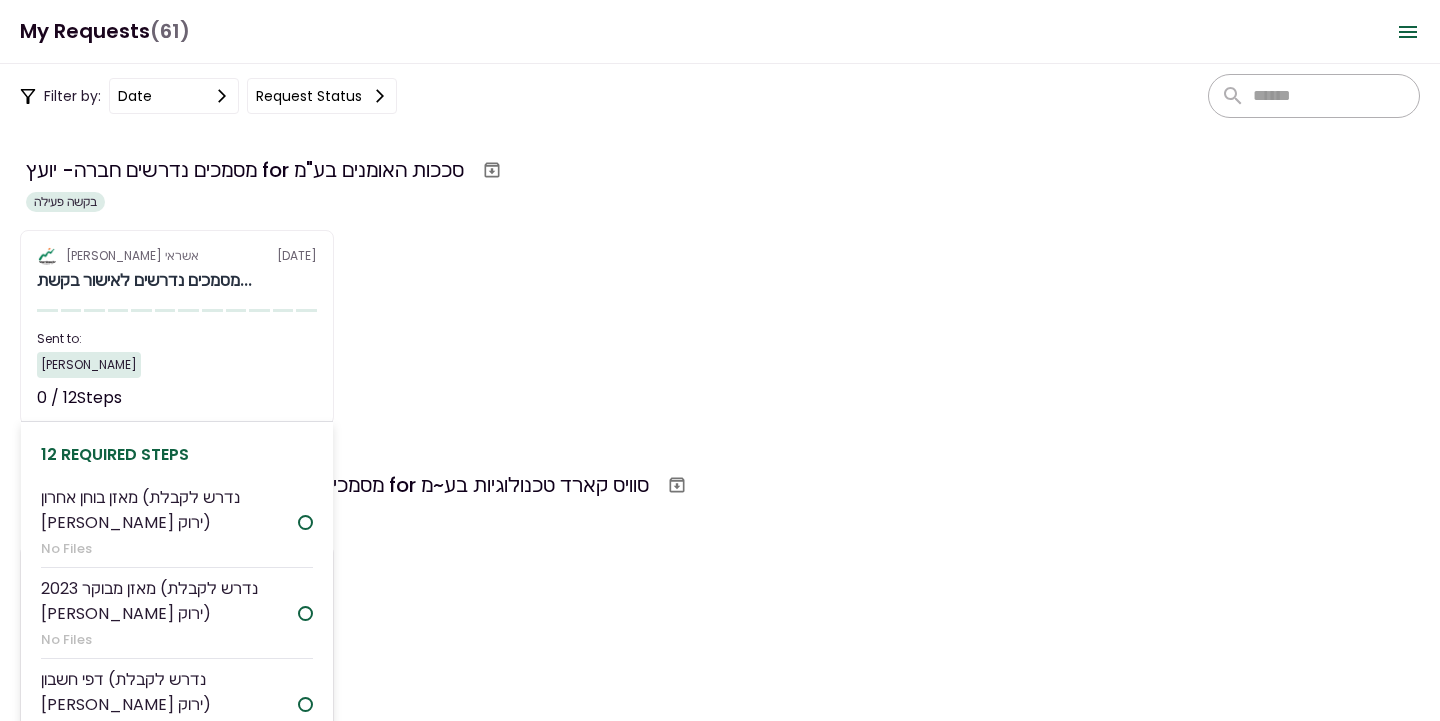 click on "Sent to:" at bounding box center [177, 339] 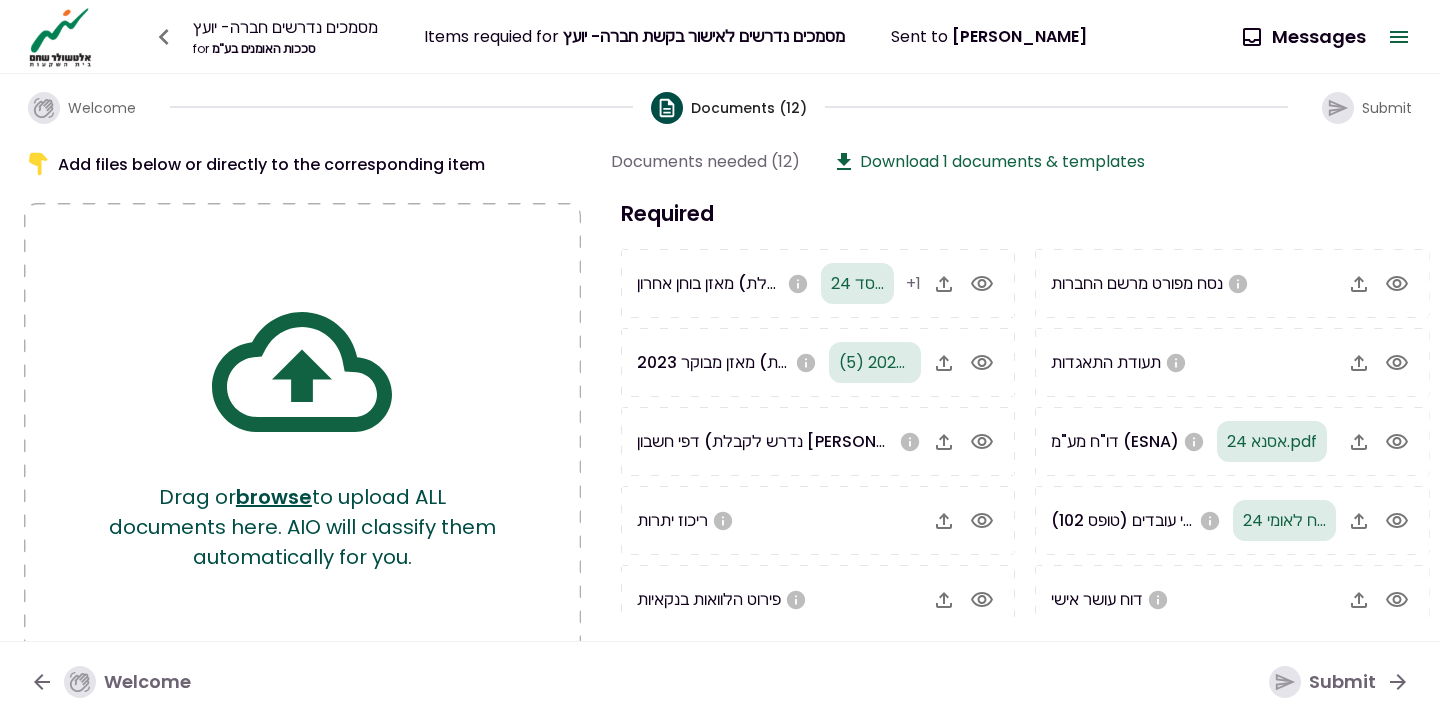 click 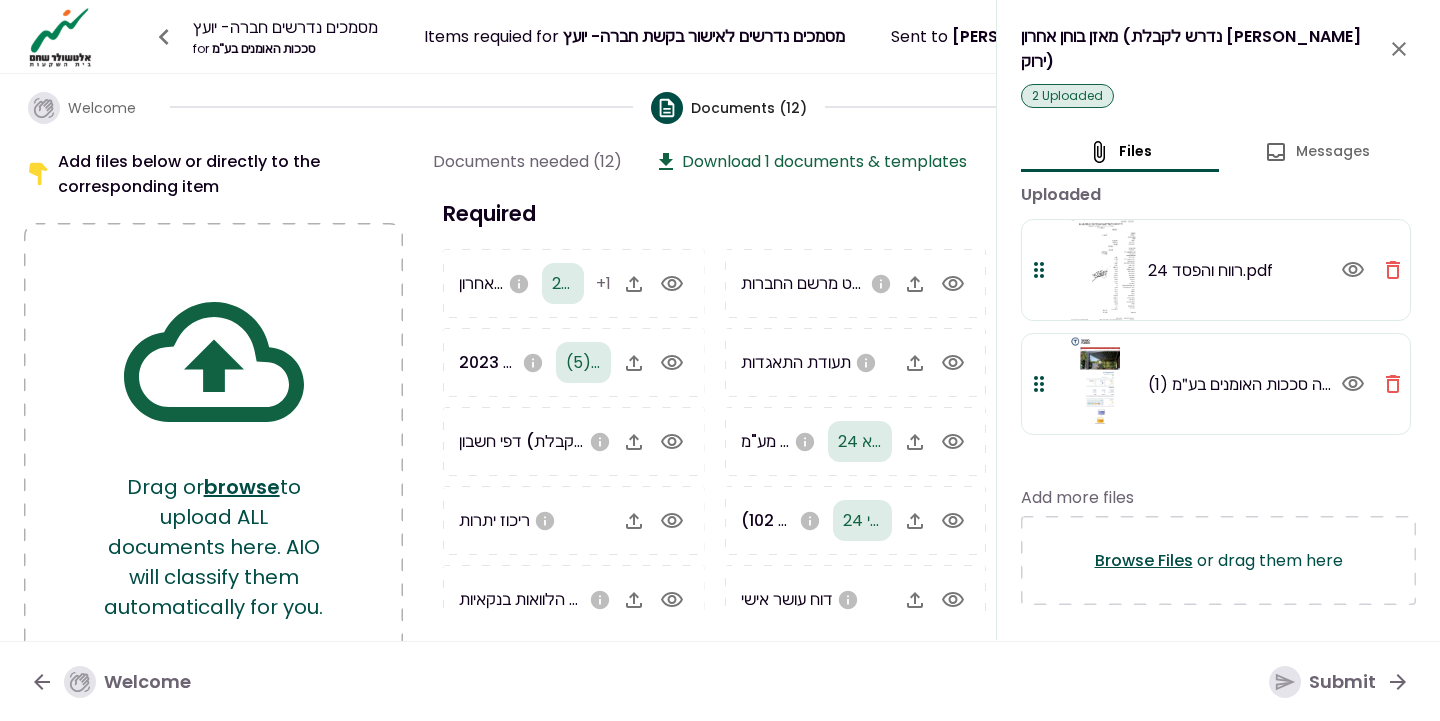 click 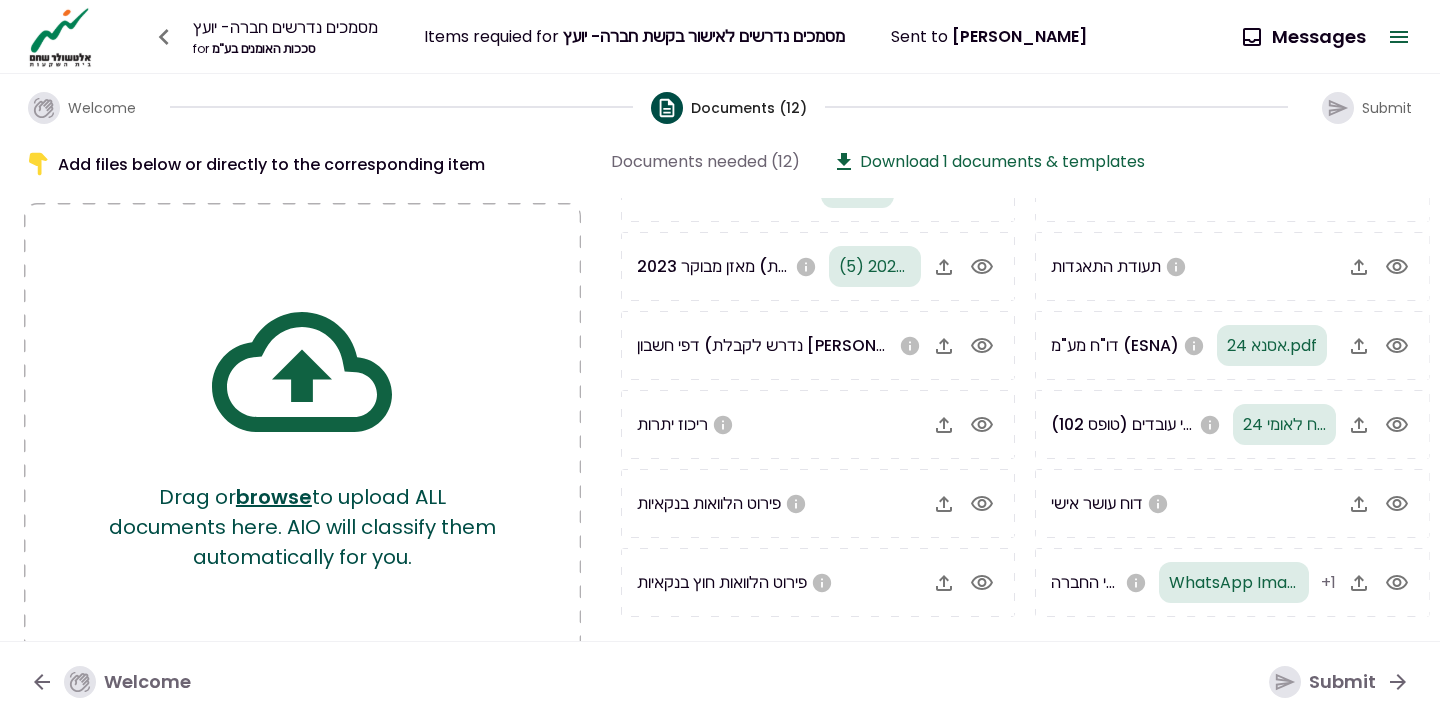 scroll, scrollTop: 96, scrollLeft: 0, axis: vertical 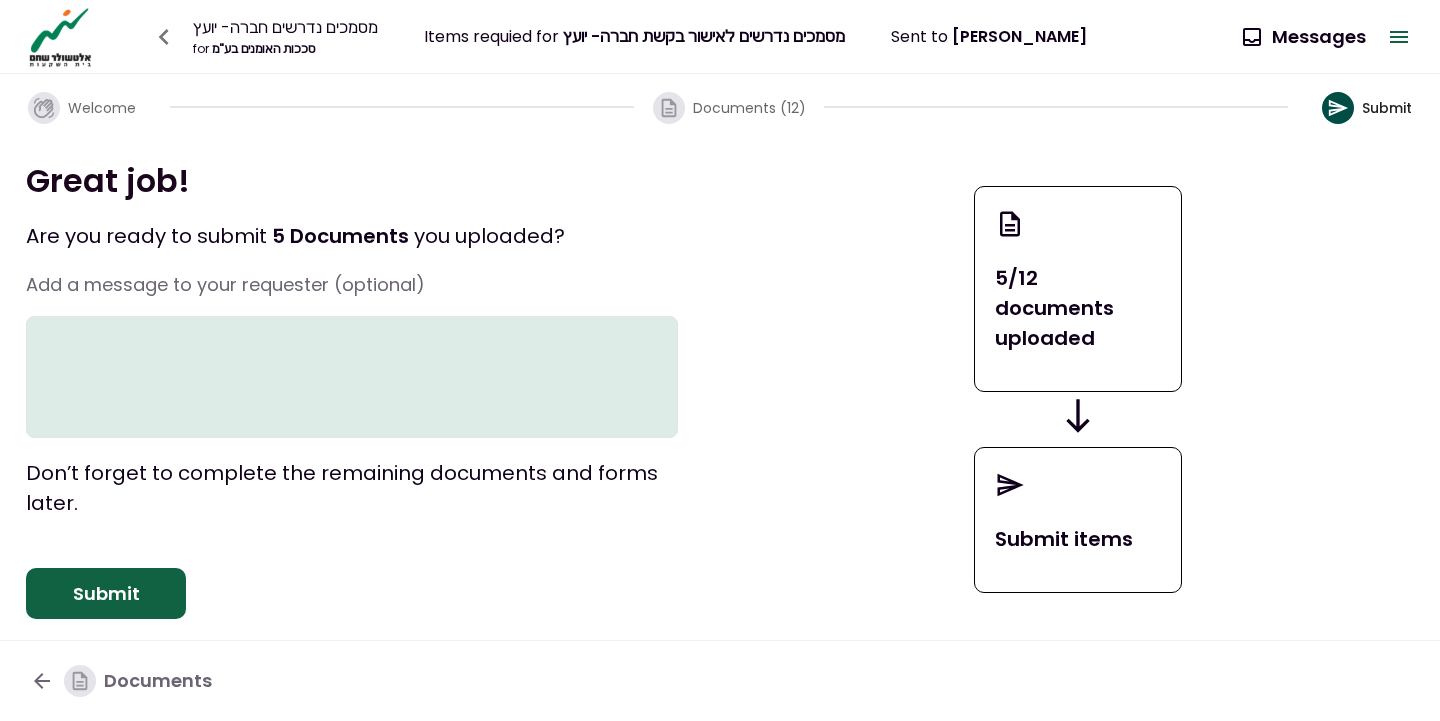 click on "Submit" at bounding box center (106, 594) 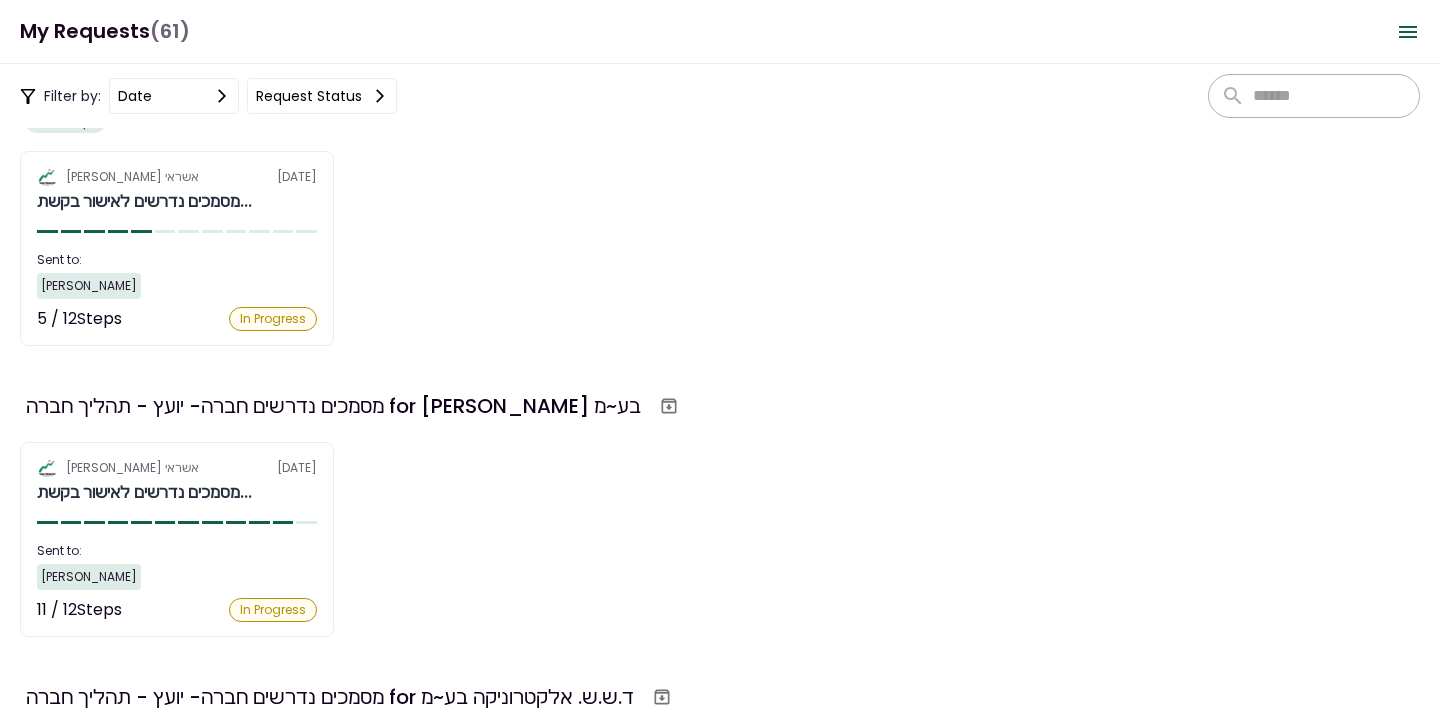 scroll, scrollTop: 87, scrollLeft: 0, axis: vertical 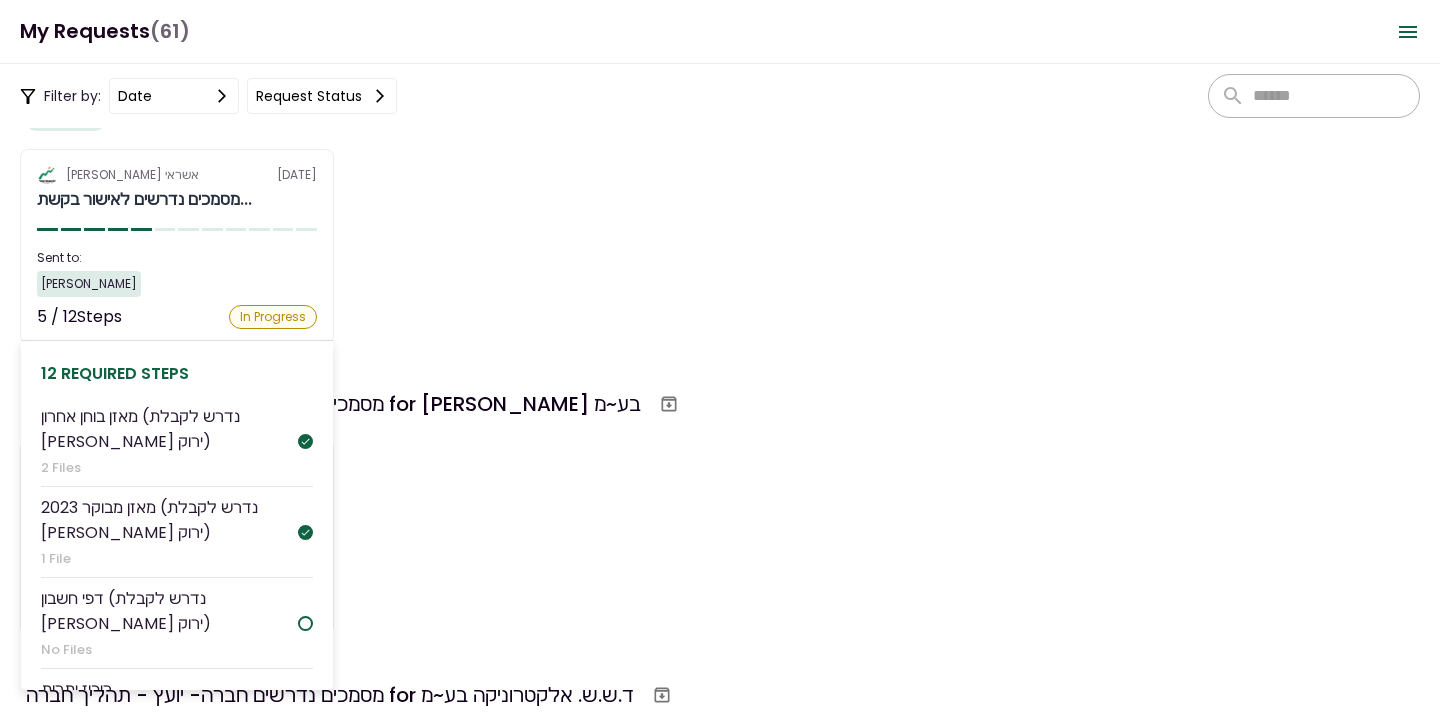 click on "אלטשולר שחם אשראי 17 Jul מסמכים נדרשים לאישור בקשת... Sent to: אסתי קבסה 5 / 12  Steps In Progress 12   required steps מאזן בוחן אחרון (נדרש לקבלת אור ירוק) 2 Files מאזן מבוקר 2023 (נדרש לקבלת אור ירוק) 1 File דפי חשבון (נדרש לקבלת אור ירוק) No Files ריכוז יתרות No Files פירוט הלוואות בנקאיות No Files פירוט הלוואות חוץ בנקאיות No Files נסח מפורט מרשם החברות No Files תעודת התאגדות No Files דו"ח מע"מ (ESNA) 1 File דו"ח ביטוח לאומי עובדים (טופס 102) 1 File דוח עושר אישי No Files תעודות זהות של בעלי החברה 2 Files" at bounding box center (177, 246) 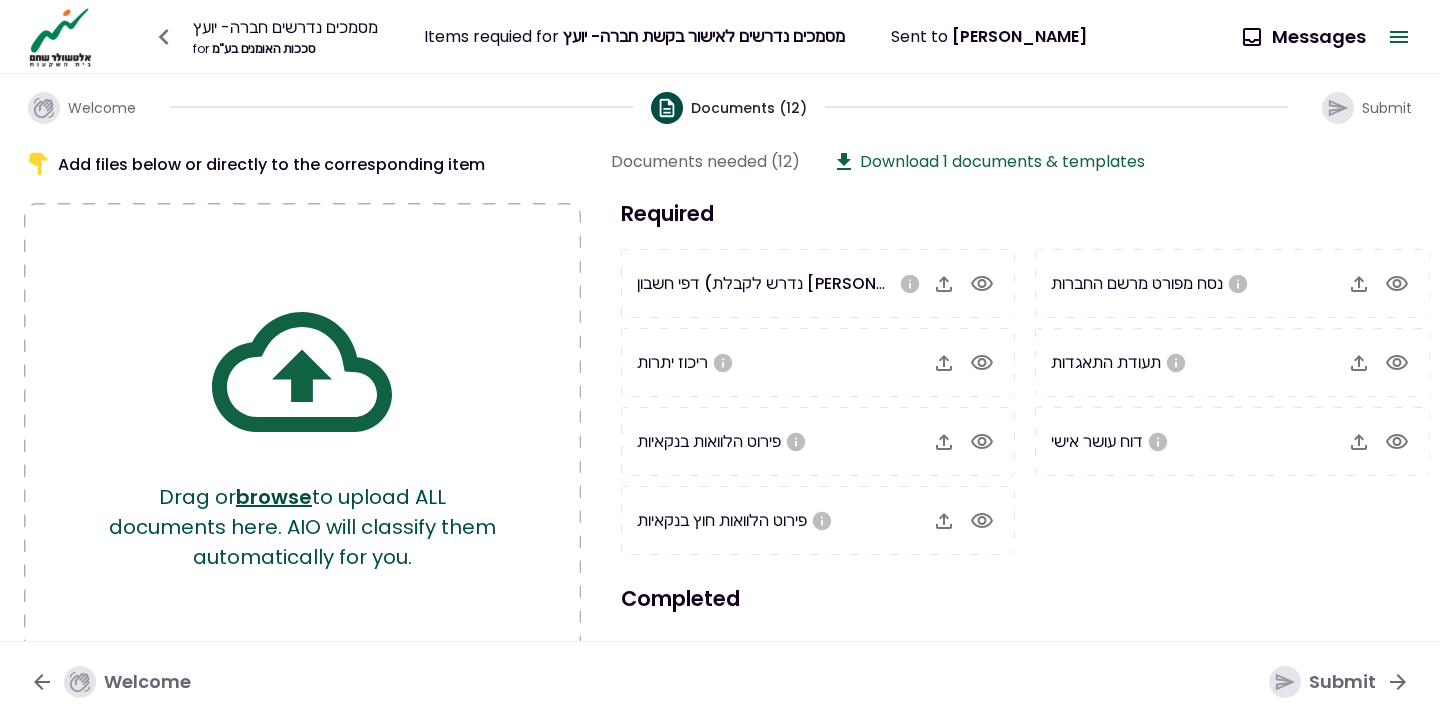 scroll, scrollTop: 0, scrollLeft: 0, axis: both 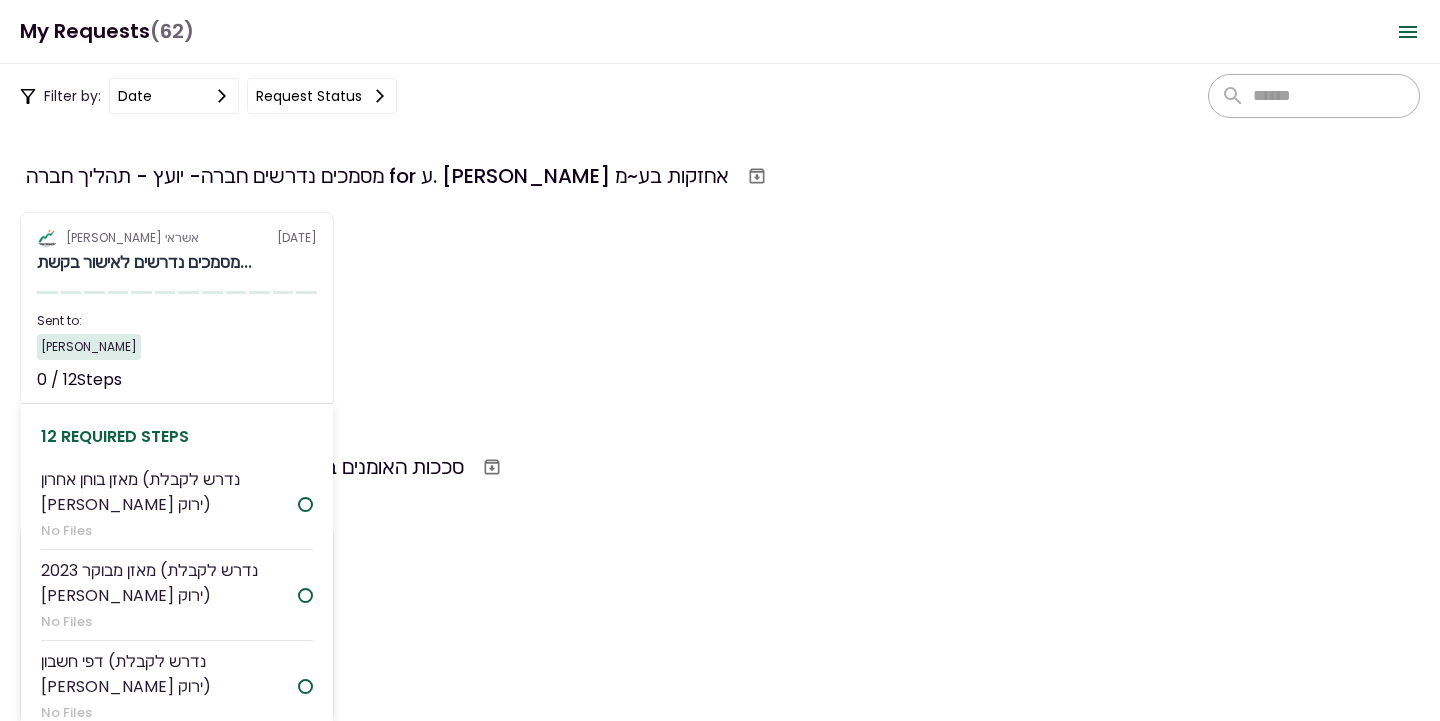 click on "אלטשולר שחם אשראי [DATE] מסמכים נדרשים לאישור בקשת... Sent to: [PERSON_NAME] 0 / 12  Steps Not started 12   required steps מאזן בוחן אחרון (נדרש לקבלת [PERSON_NAME] ירוק) No Files מאזן מבוקר 2023 (נדרש לקבלת [PERSON_NAME] ירוק) No Files דפי חשבון (נדרש לקבלת [PERSON_NAME] ירוק) No Files ריכוז יתרות No Files פירוט הלוואות בנקאיות No Files פירוט הלוואות חוץ בנקאיות No Files נסח מפורט מרשם החברות No Files תעודת התאגדות No Files דו"ח מע"מ (ESNA) No Files דו"ח ביטוח לאומי עובדים (טופס 102) No Files דוח עושר אישי No Files תעודות זהות של בעלי החברה No Files" at bounding box center [177, 309] 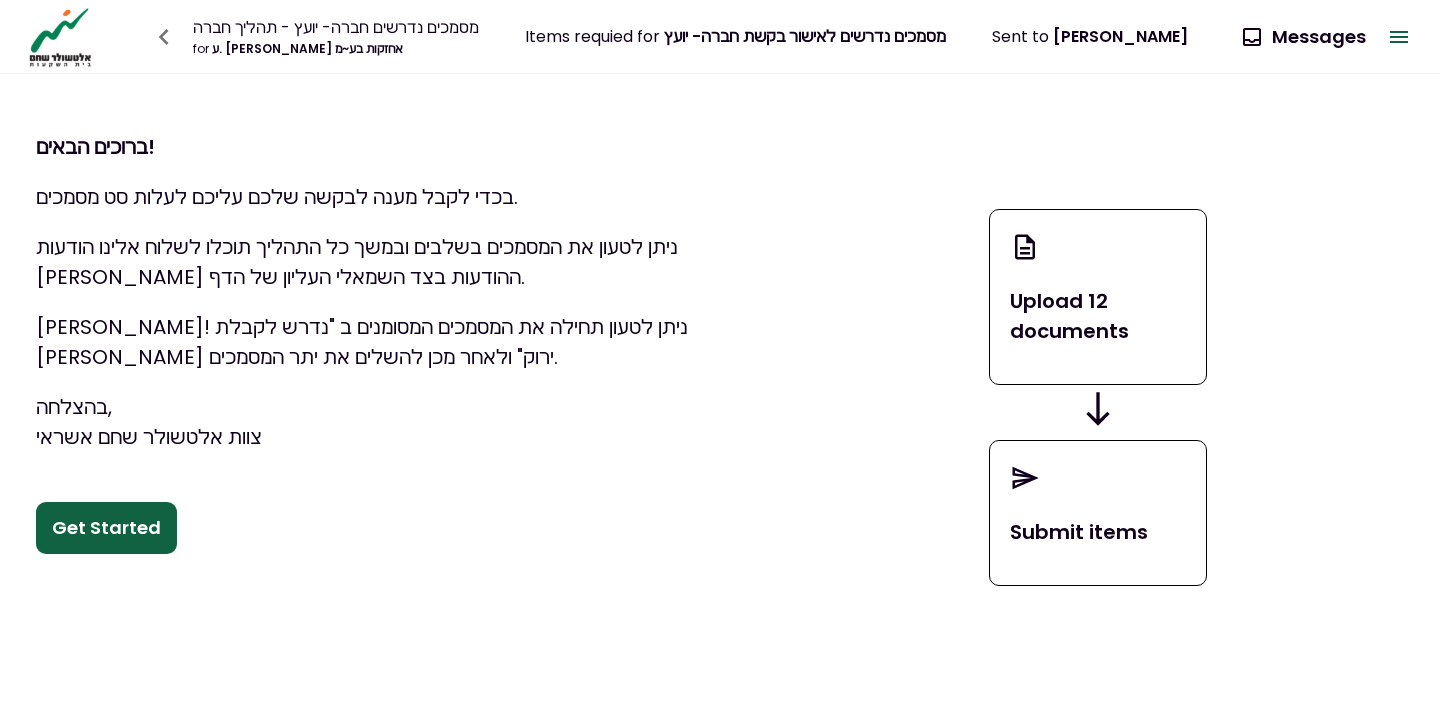 click on "Get Started" at bounding box center (106, 528) 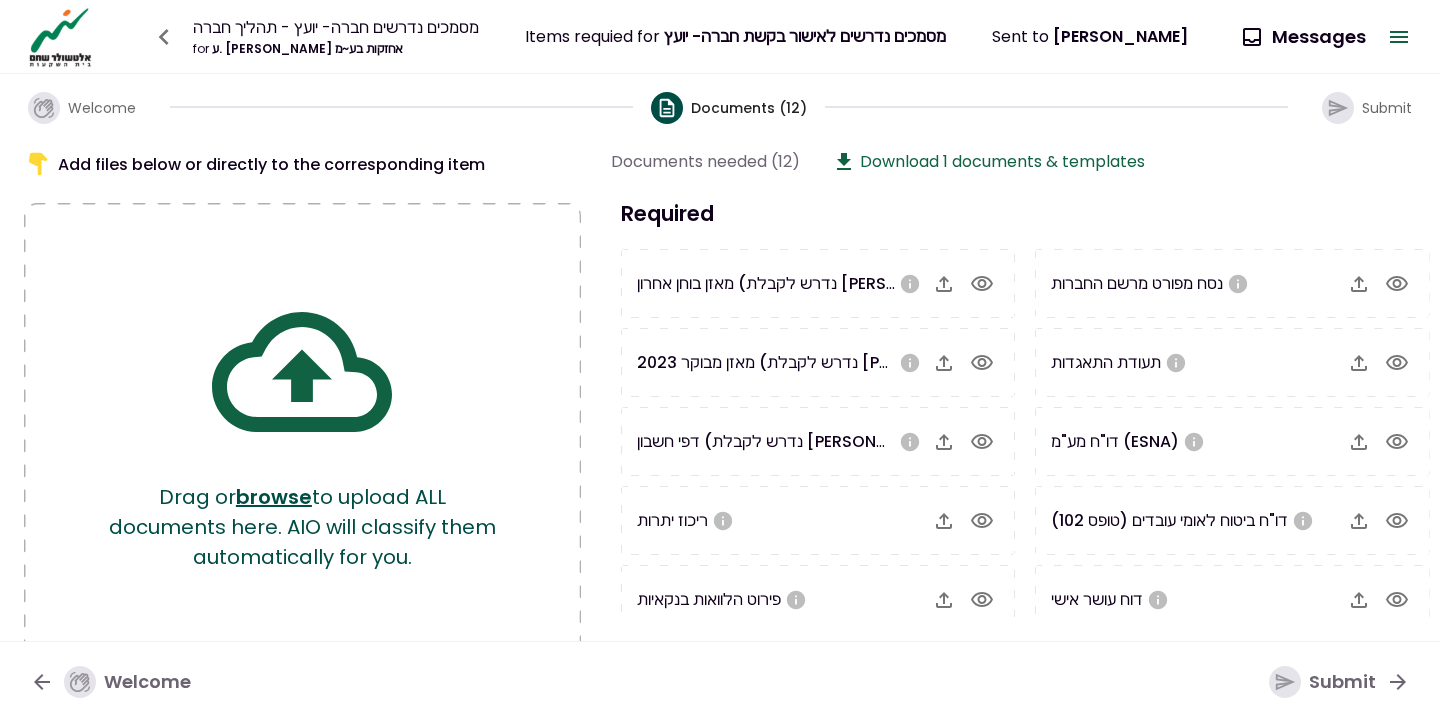 click 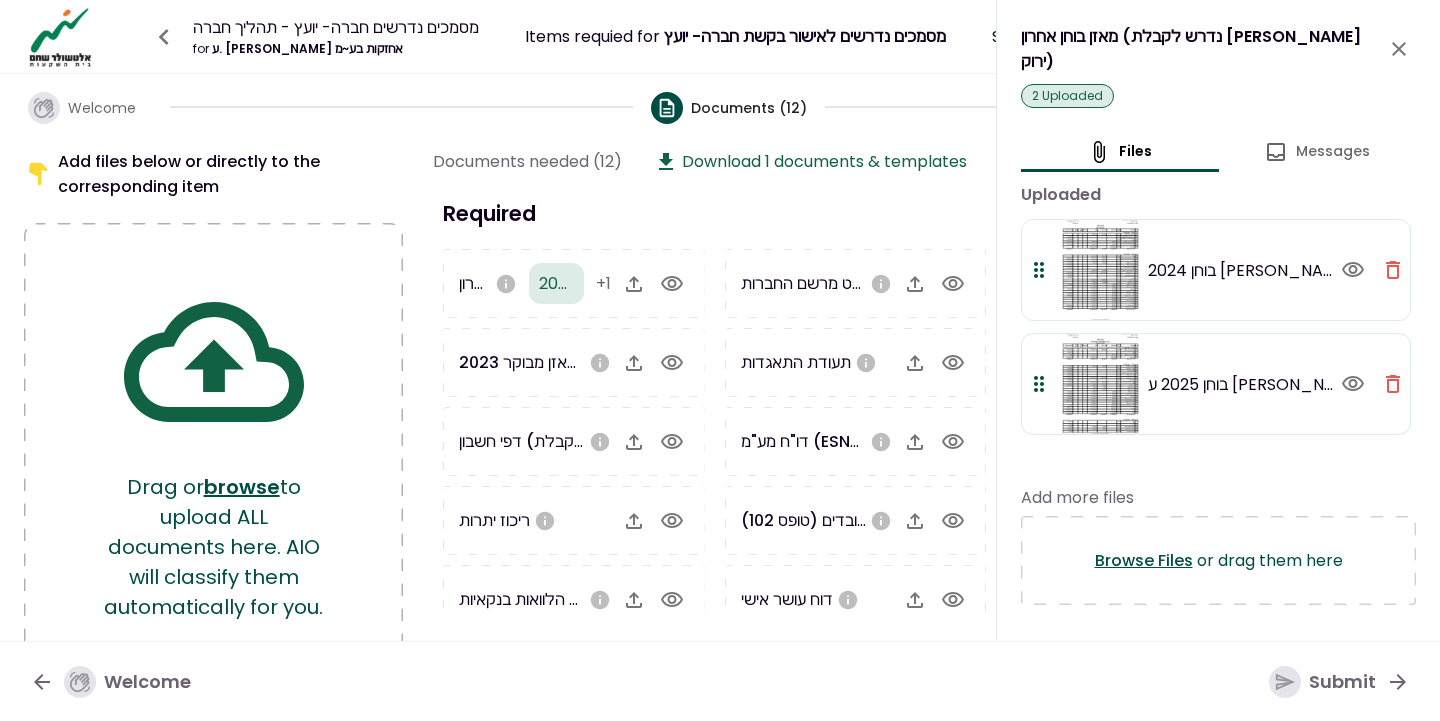 click 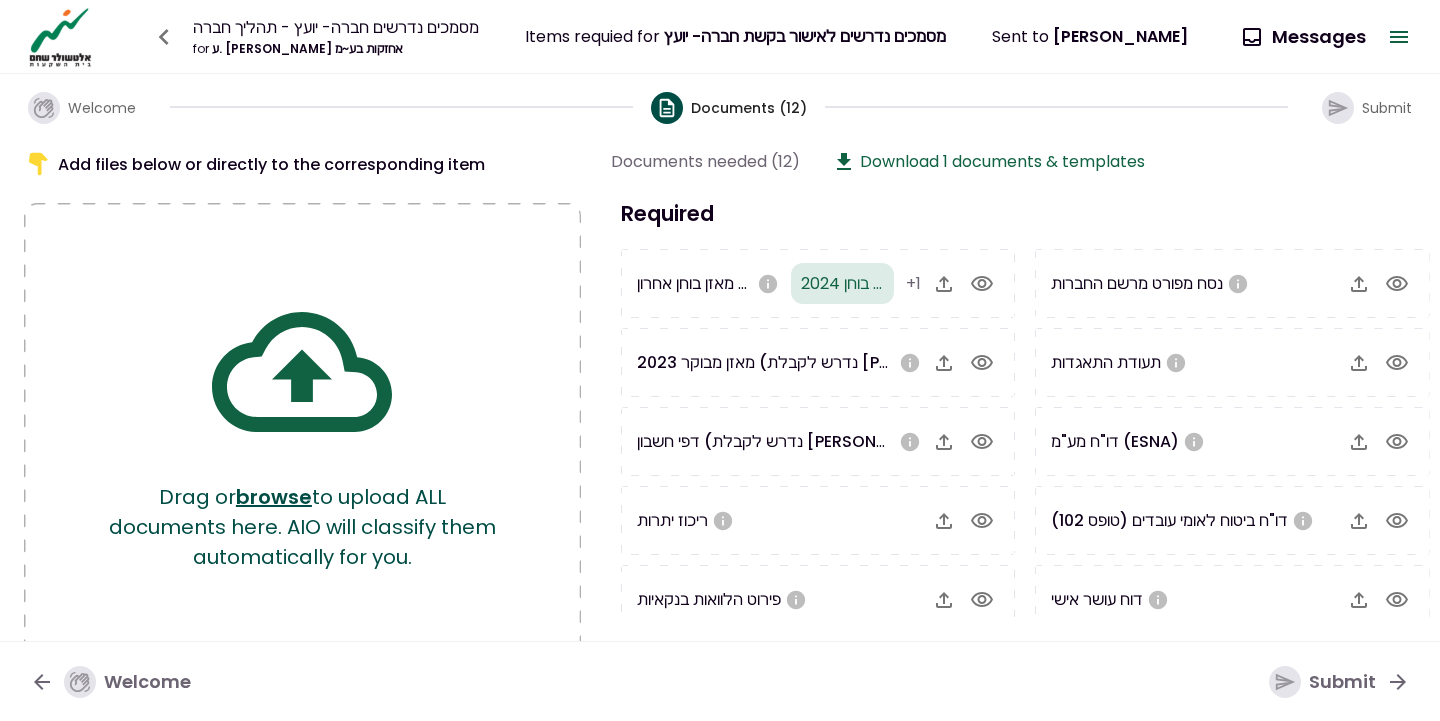 click 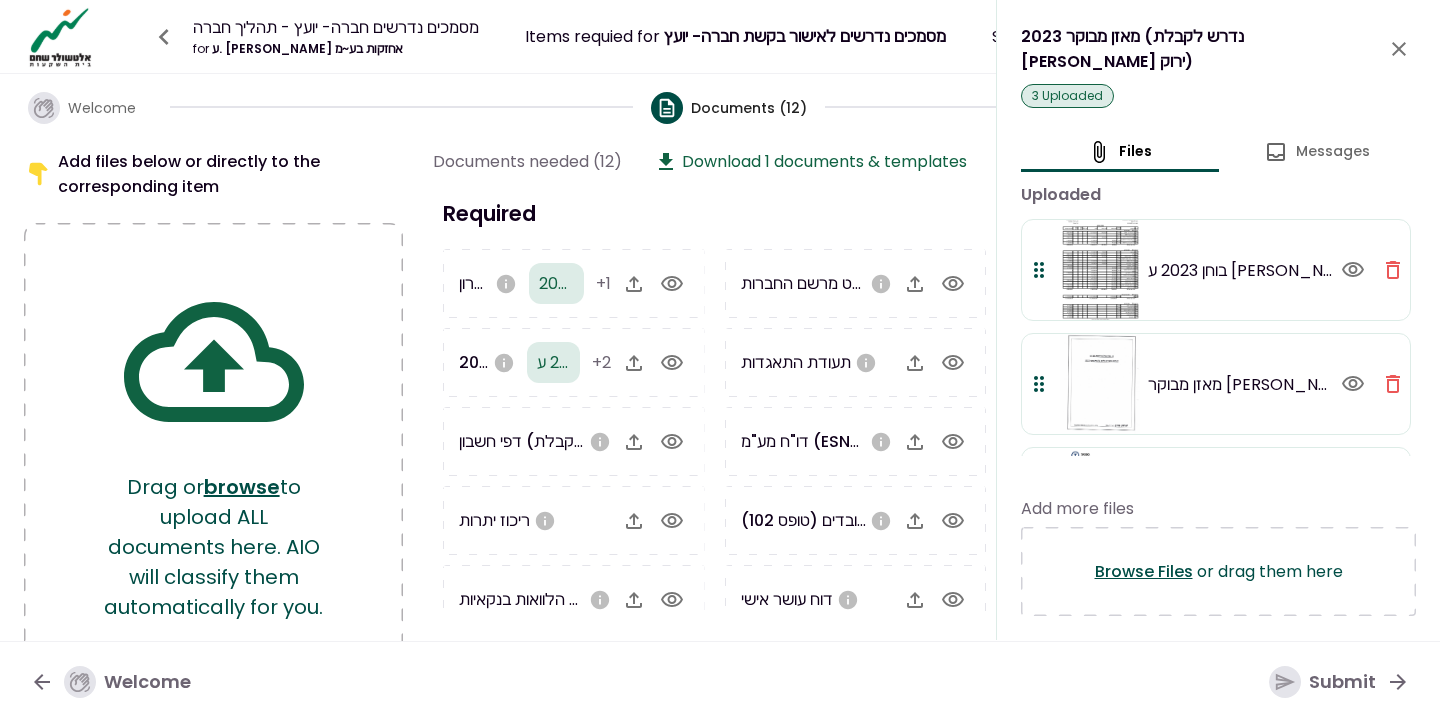 click 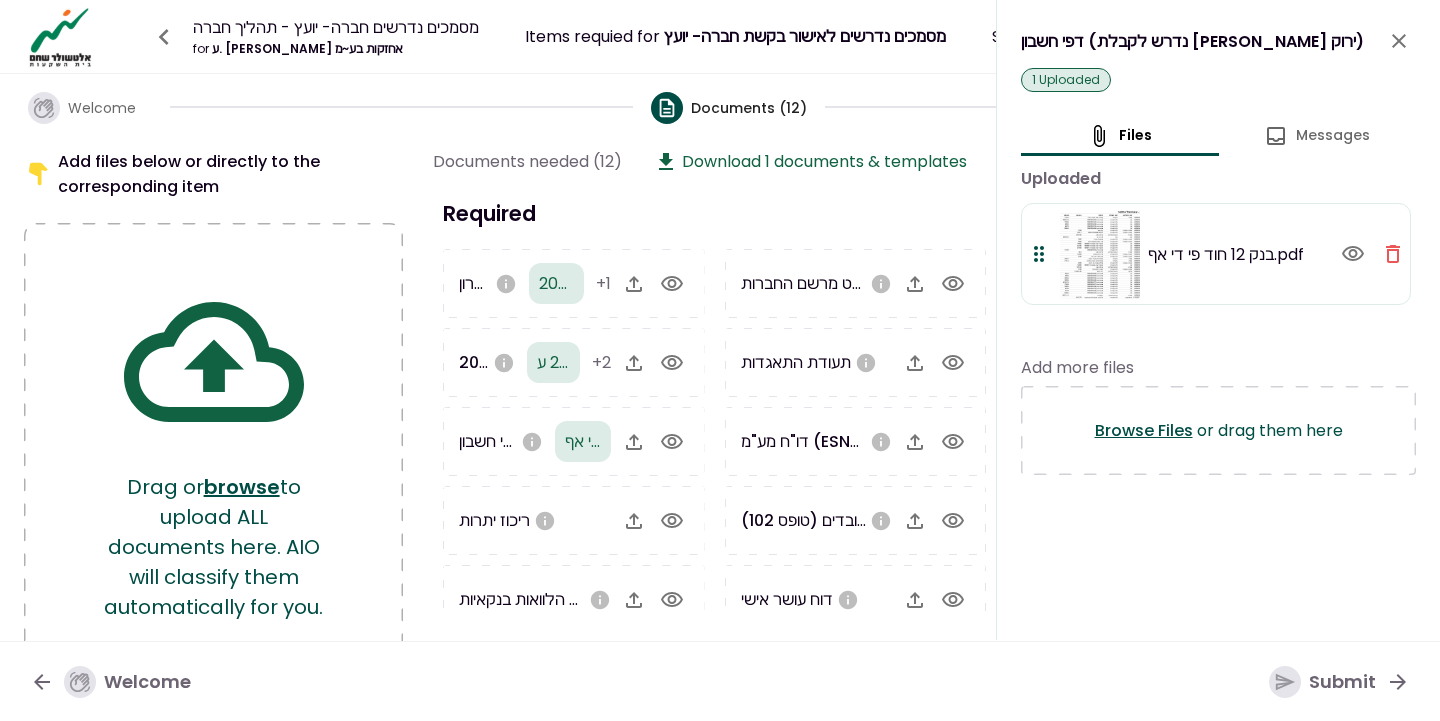 click 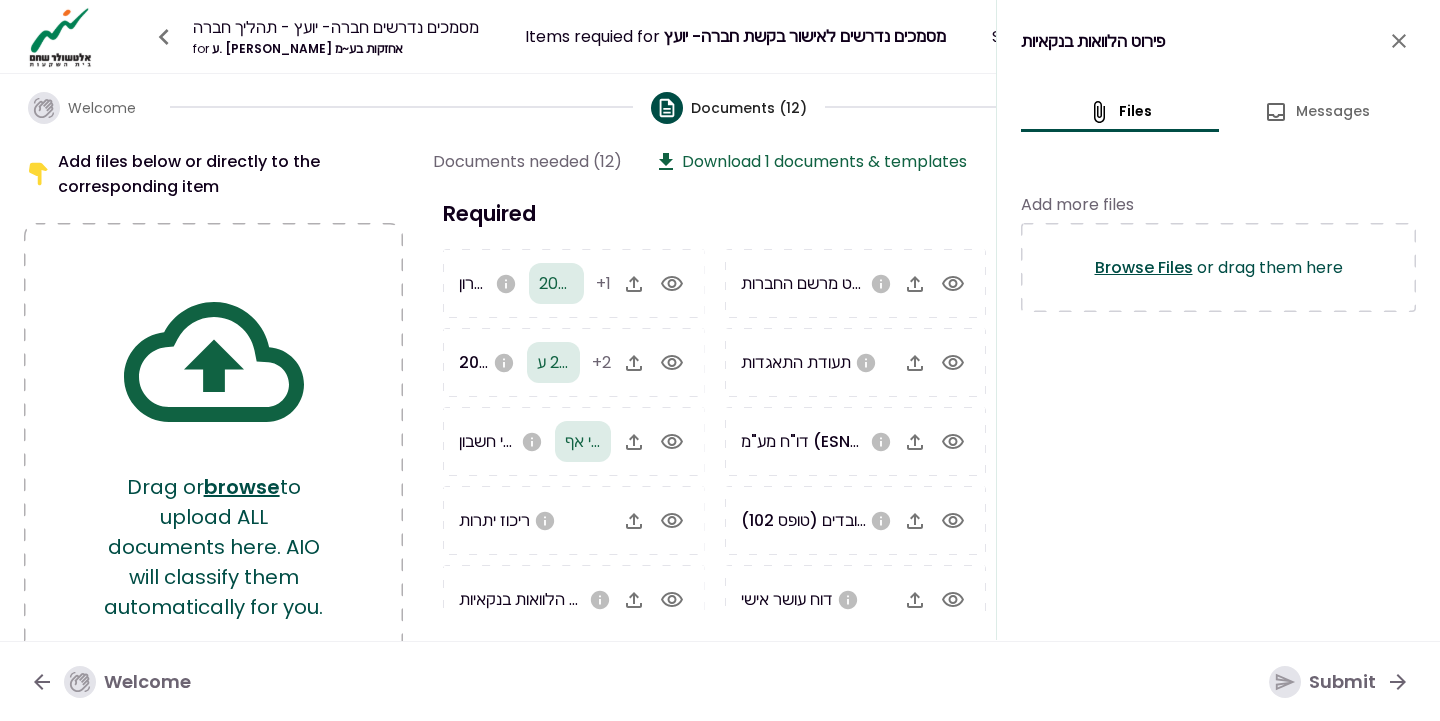 click 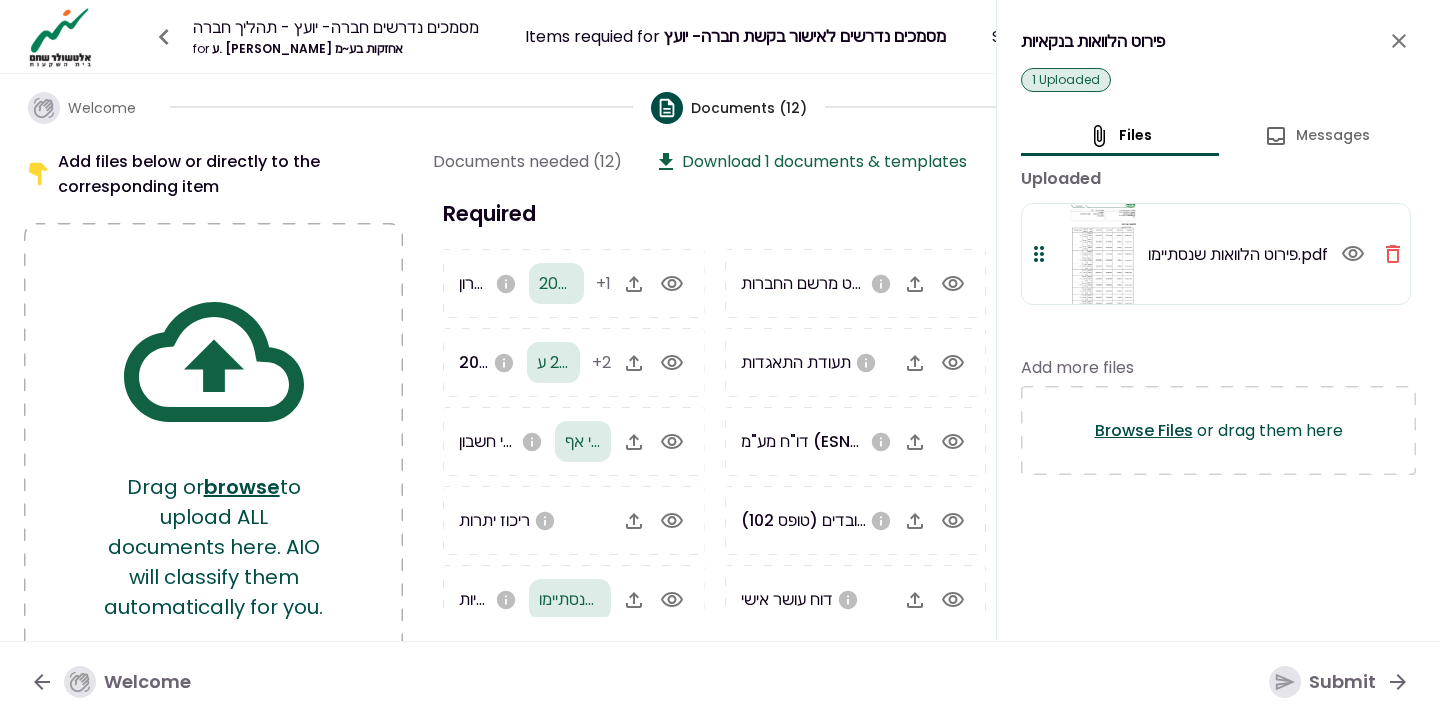 click 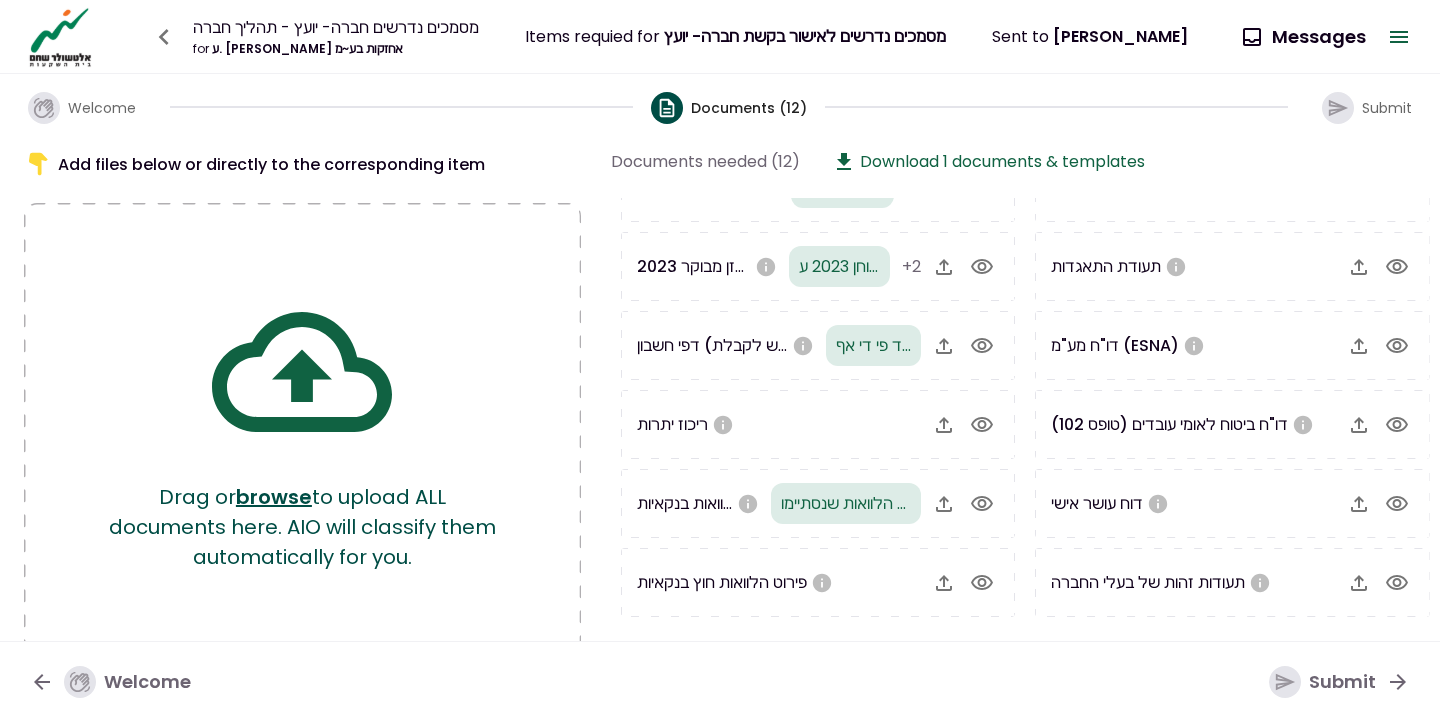 scroll, scrollTop: 88, scrollLeft: 0, axis: vertical 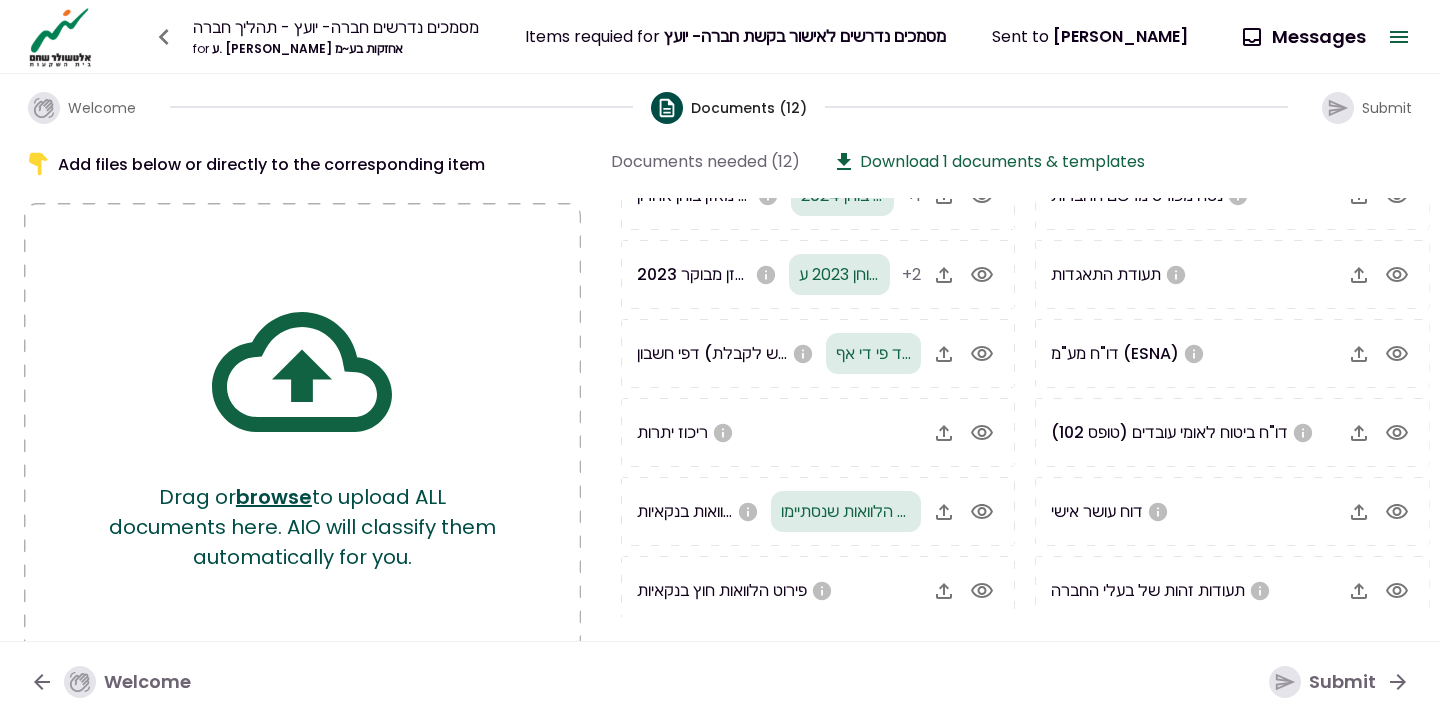 click 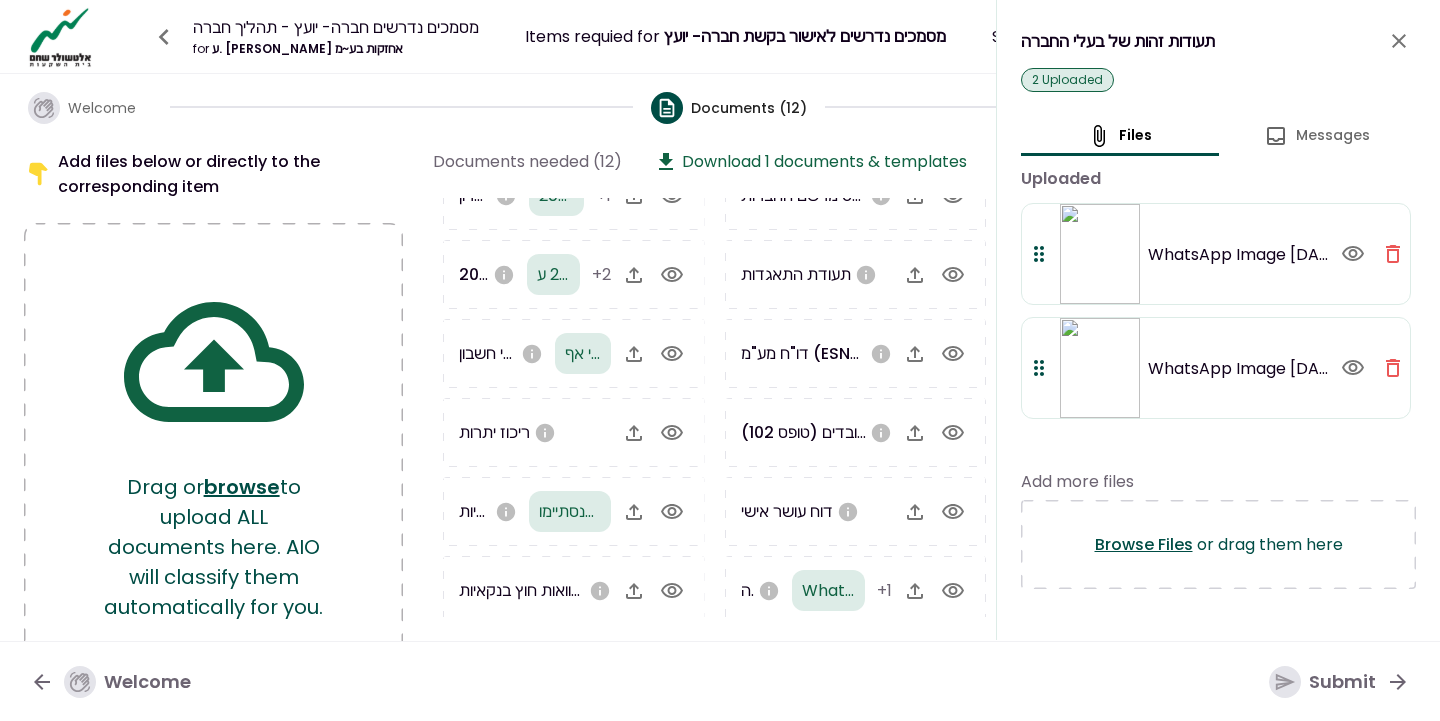 click at bounding box center [1399, 41] 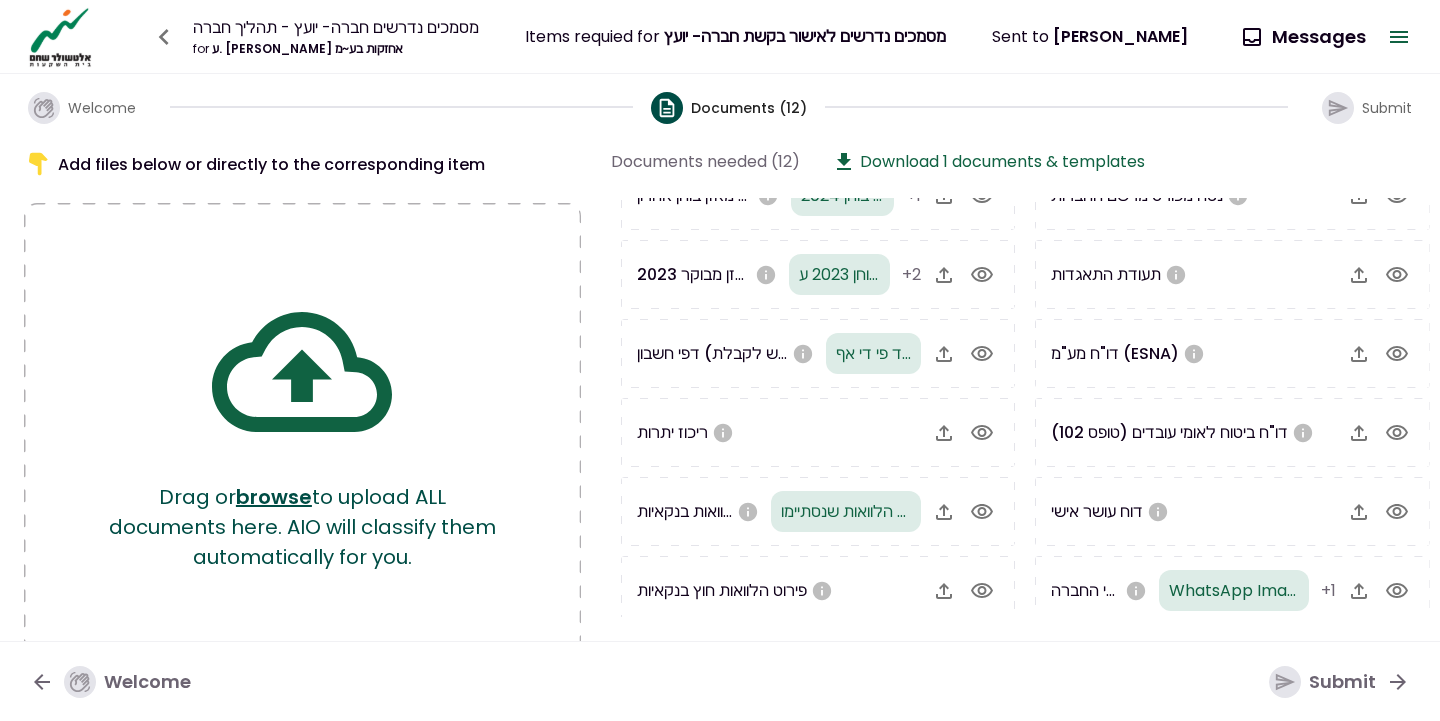 click 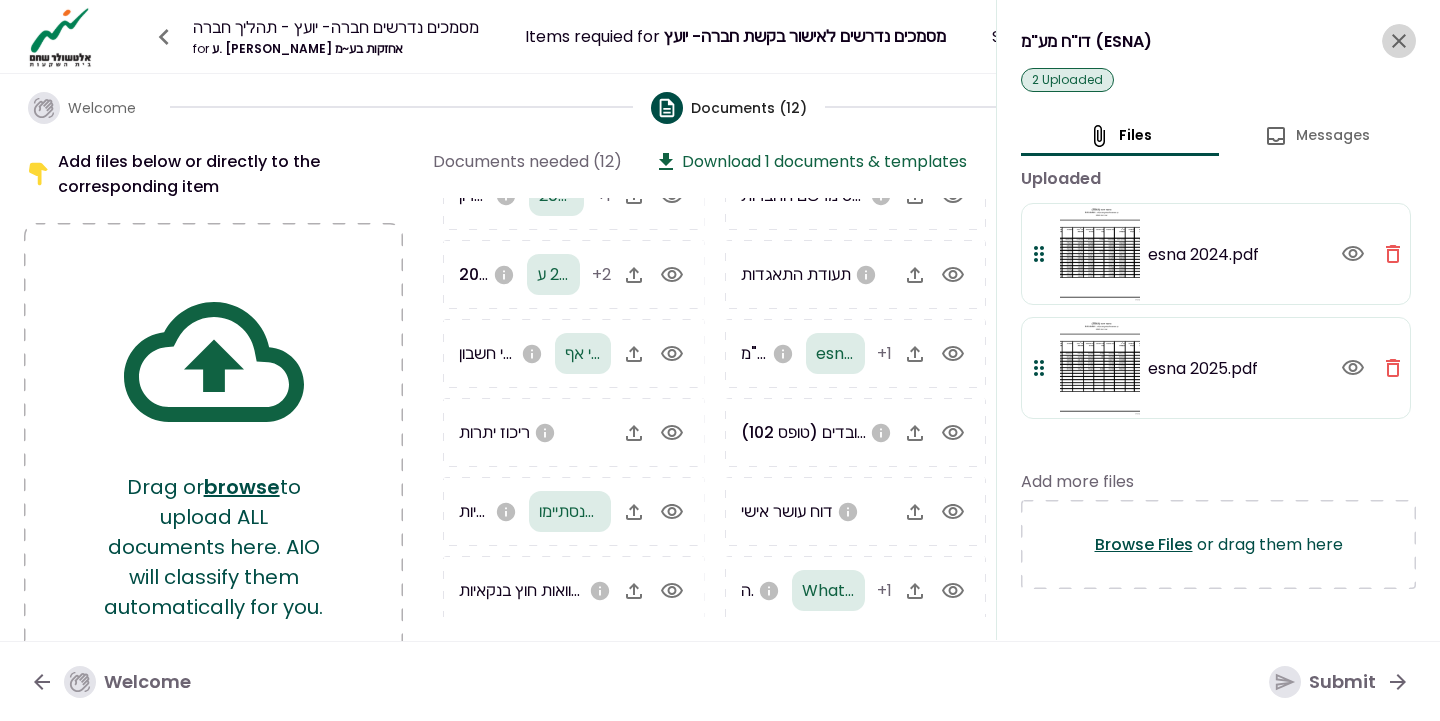 click 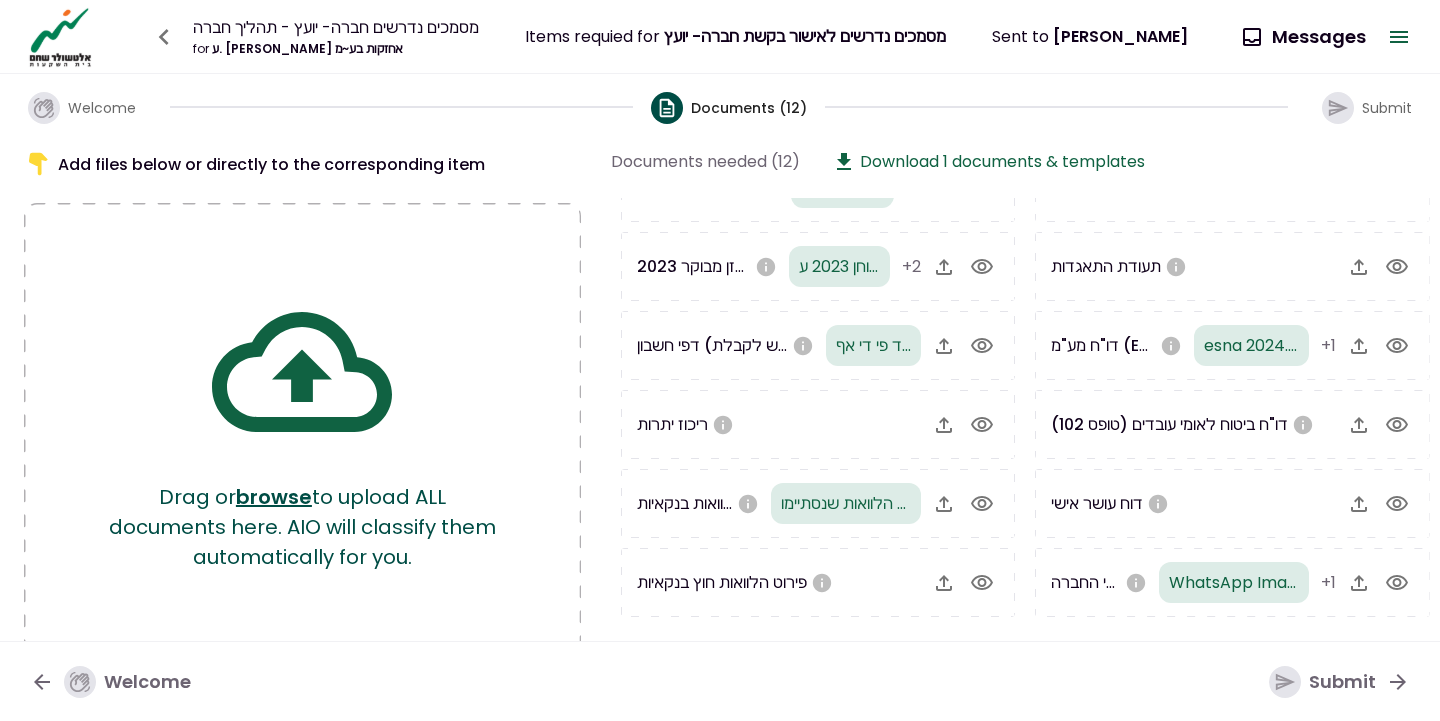 scroll, scrollTop: 96, scrollLeft: 0, axis: vertical 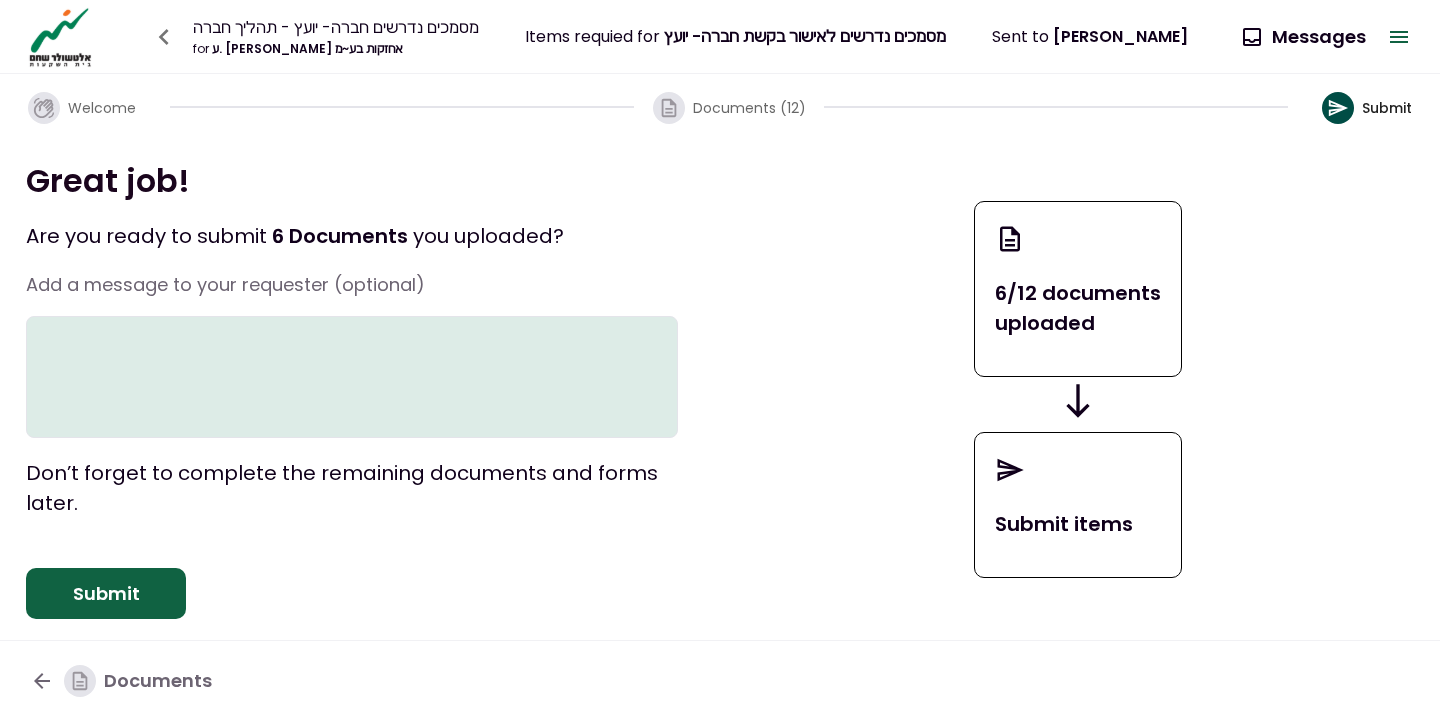 click on "Submit" at bounding box center [106, 594] 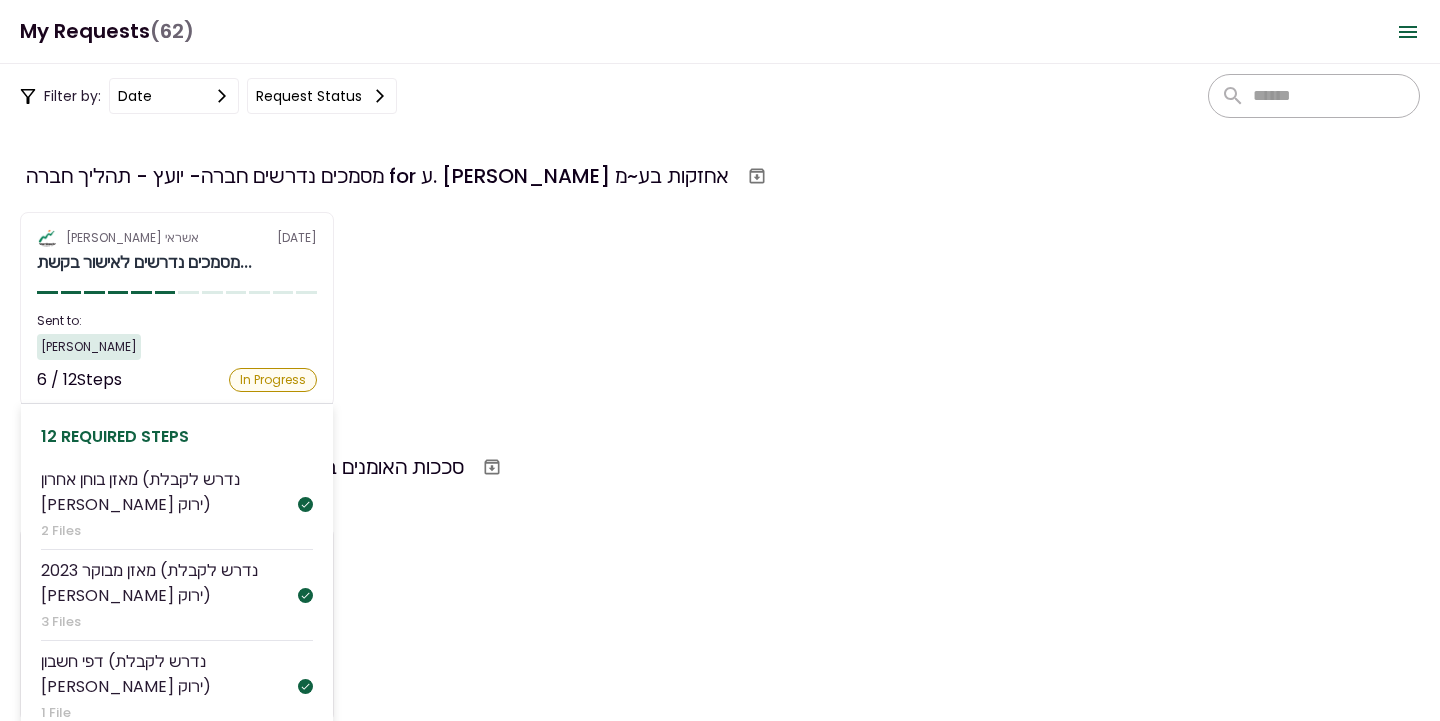 click on "מסמכים נדרשים לאישור בקשת..." at bounding box center [177, 263] 